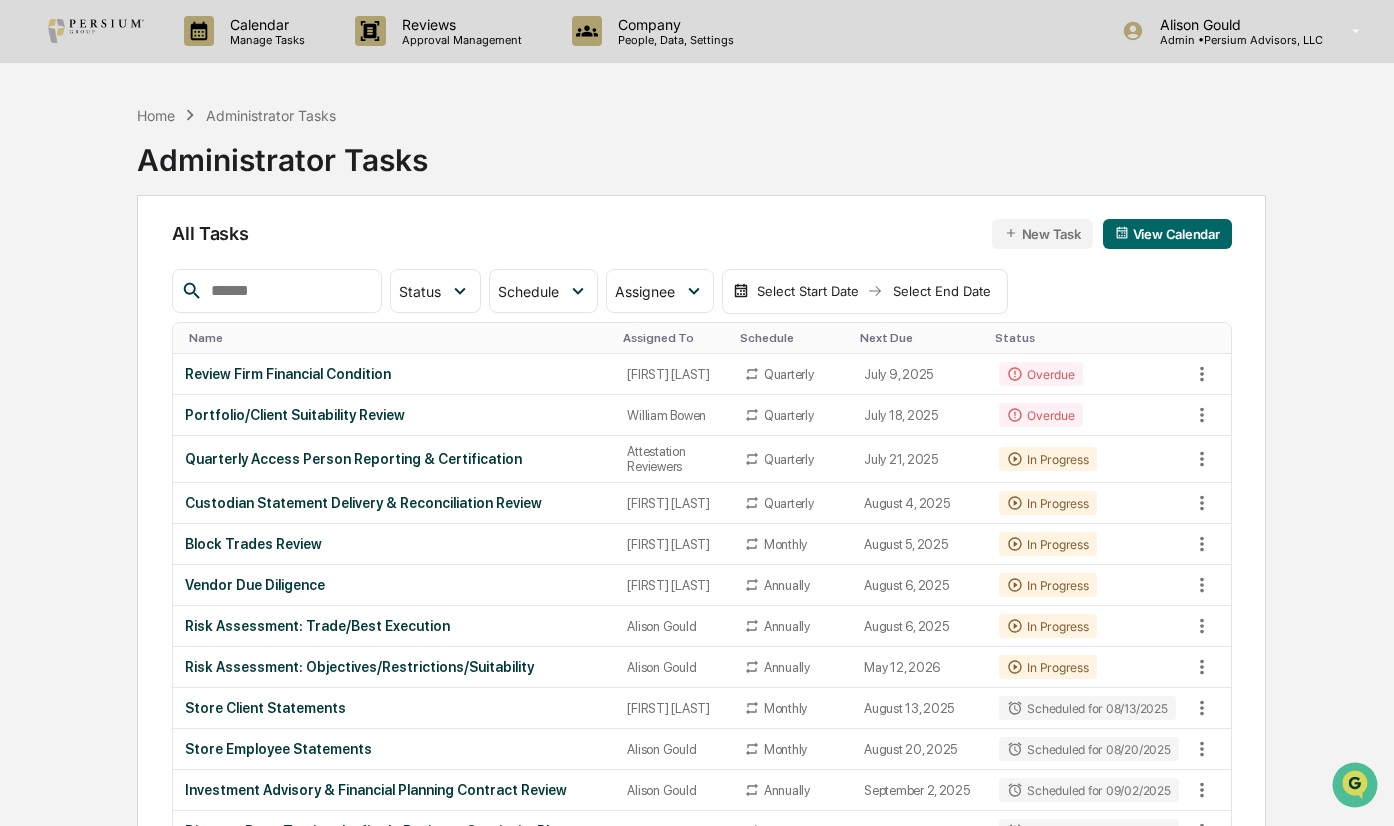 scroll, scrollTop: 0, scrollLeft: 0, axis: both 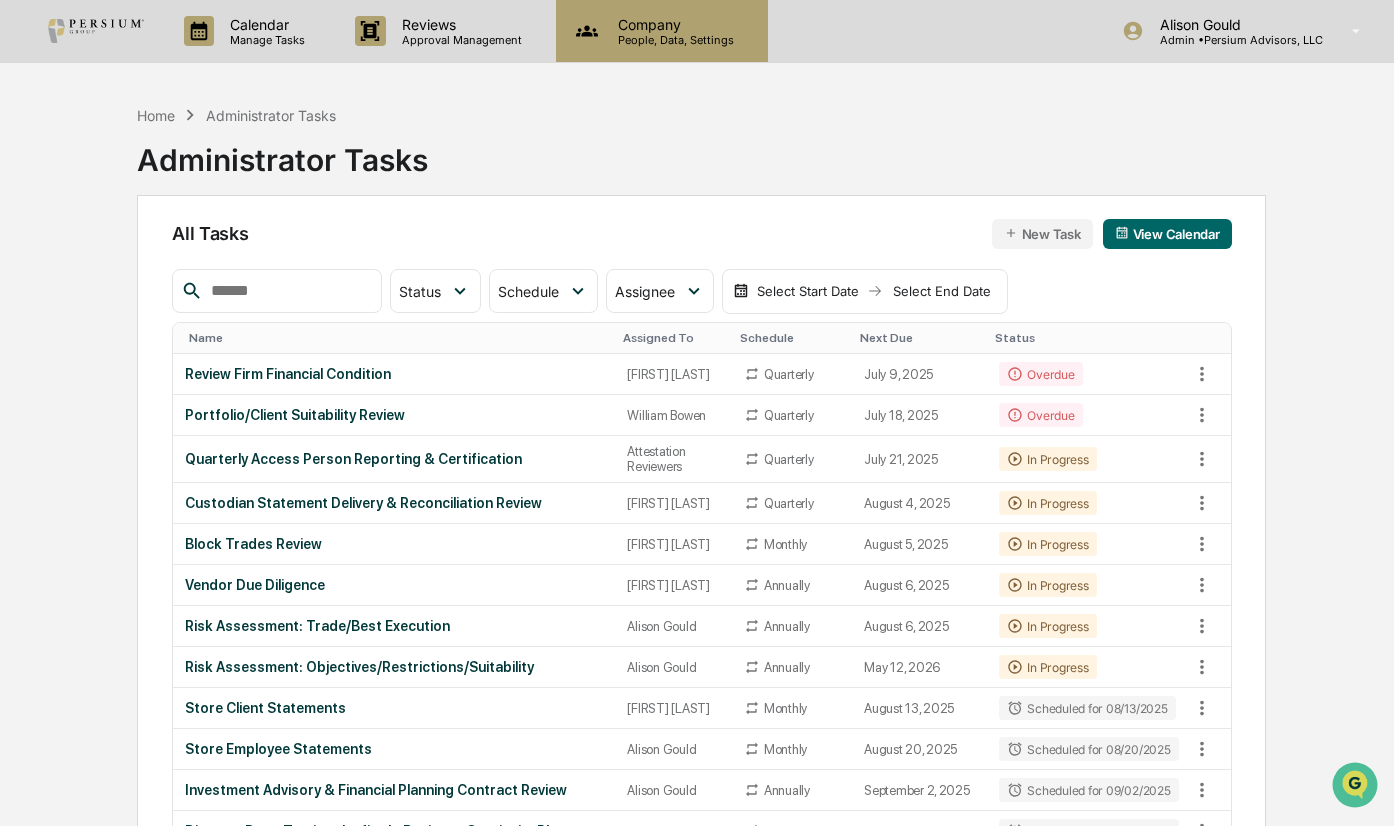 click on "Company People, Data, Settings" at bounding box center [662, 31] 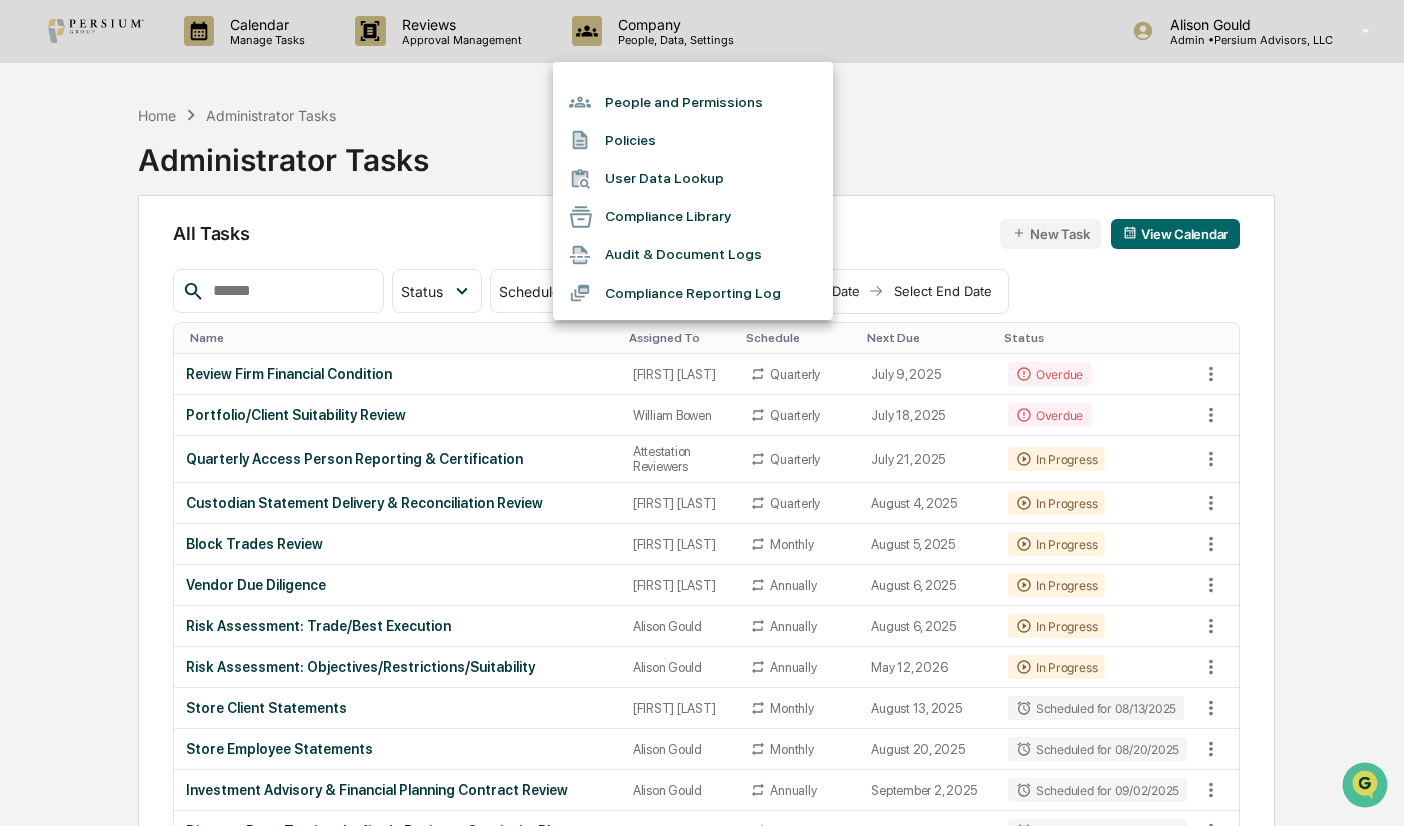 drag, startPoint x: 443, startPoint y: 186, endPoint x: 437, endPoint y: 176, distance: 11.661903 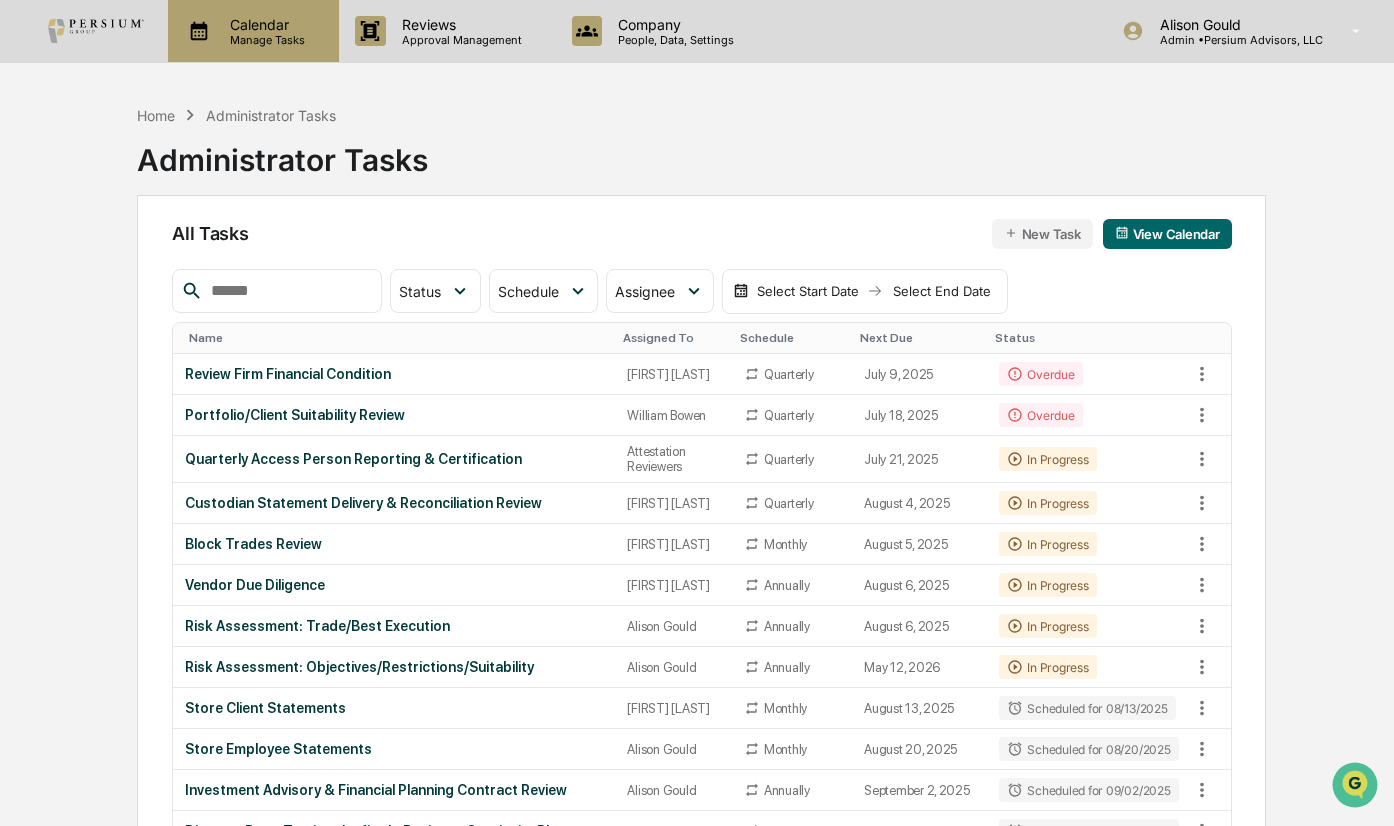 click on "Manage Tasks" at bounding box center (264, 40) 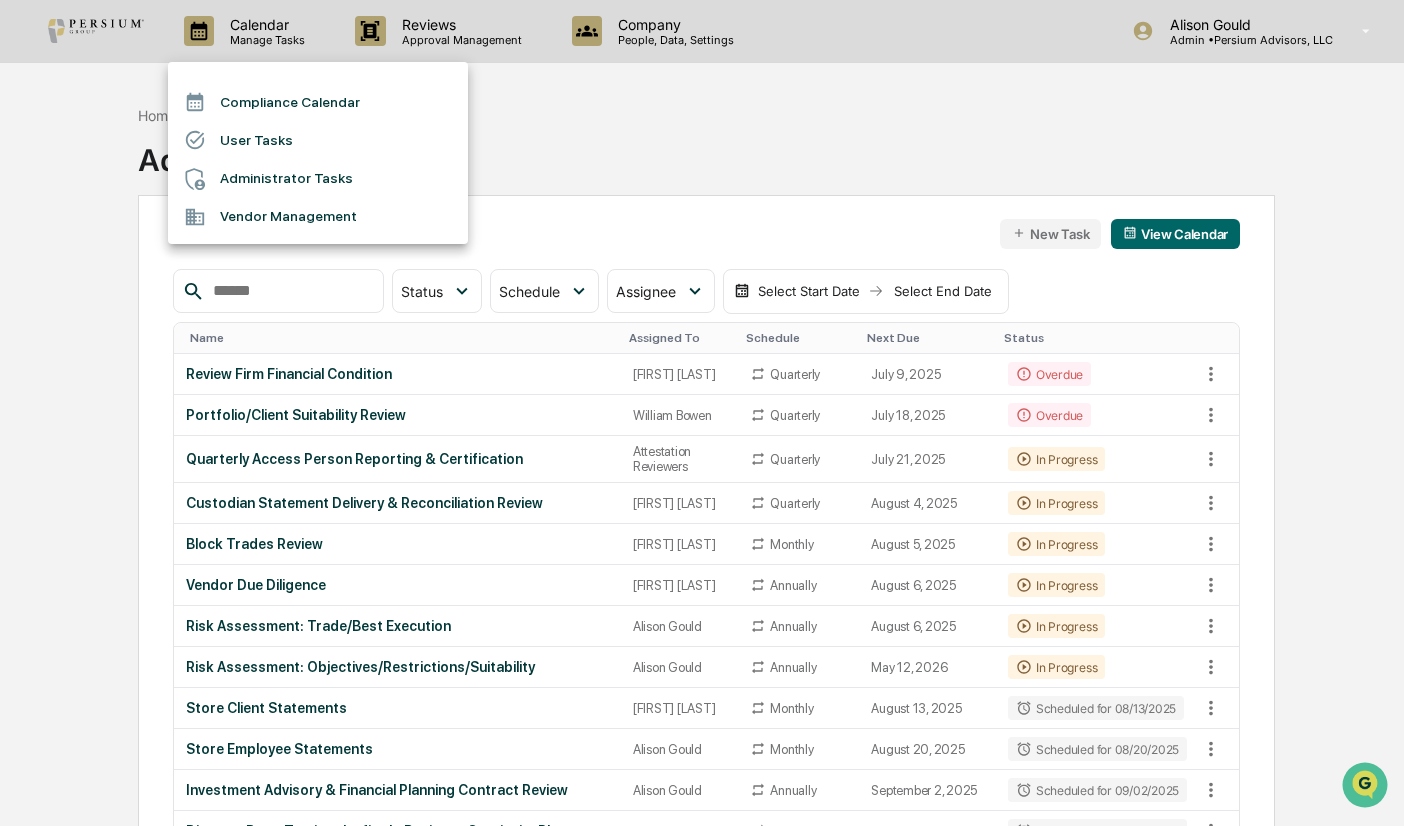 click on "User Tasks" at bounding box center [318, 140] 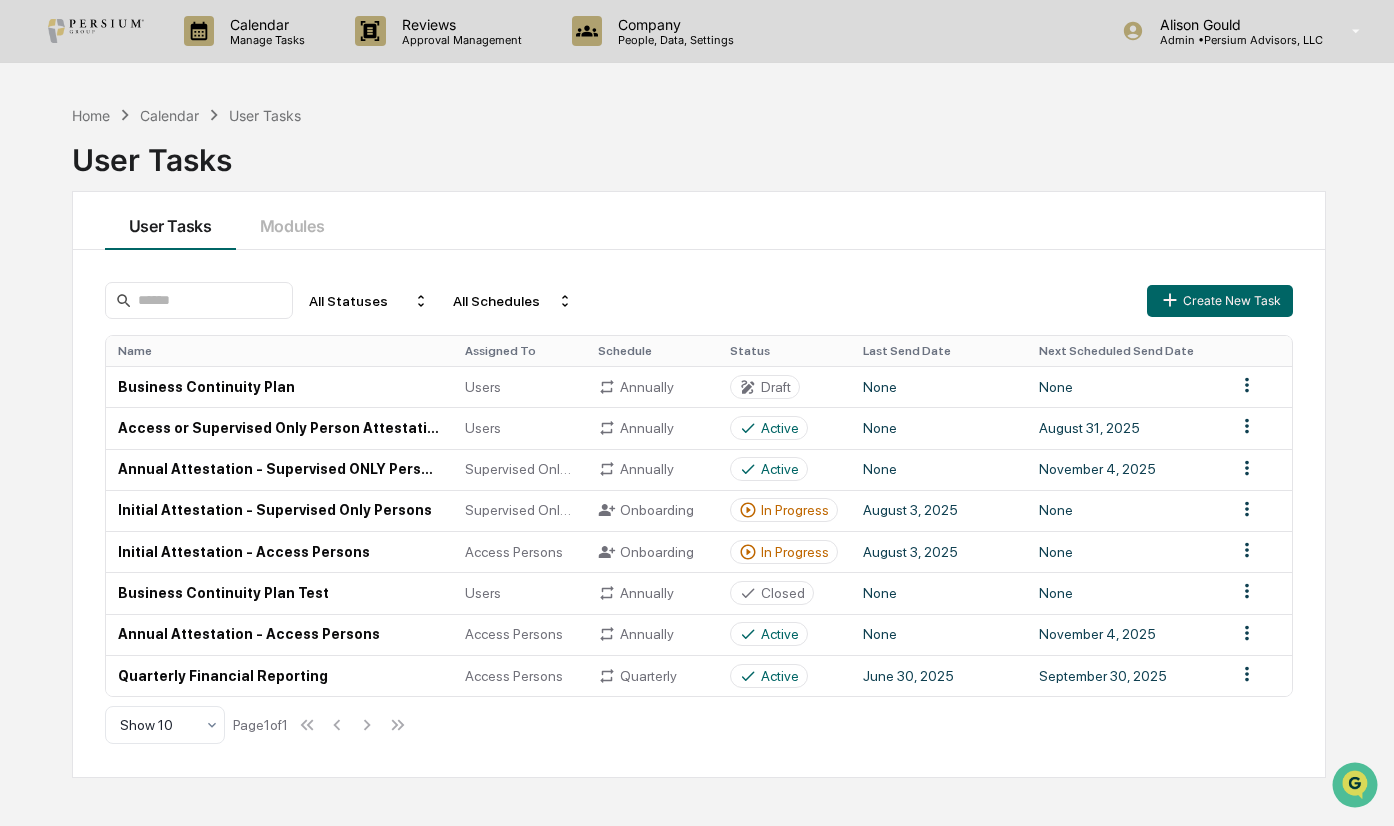 drag, startPoint x: 284, startPoint y: 370, endPoint x: 1008, endPoint y: 181, distance: 748.26263 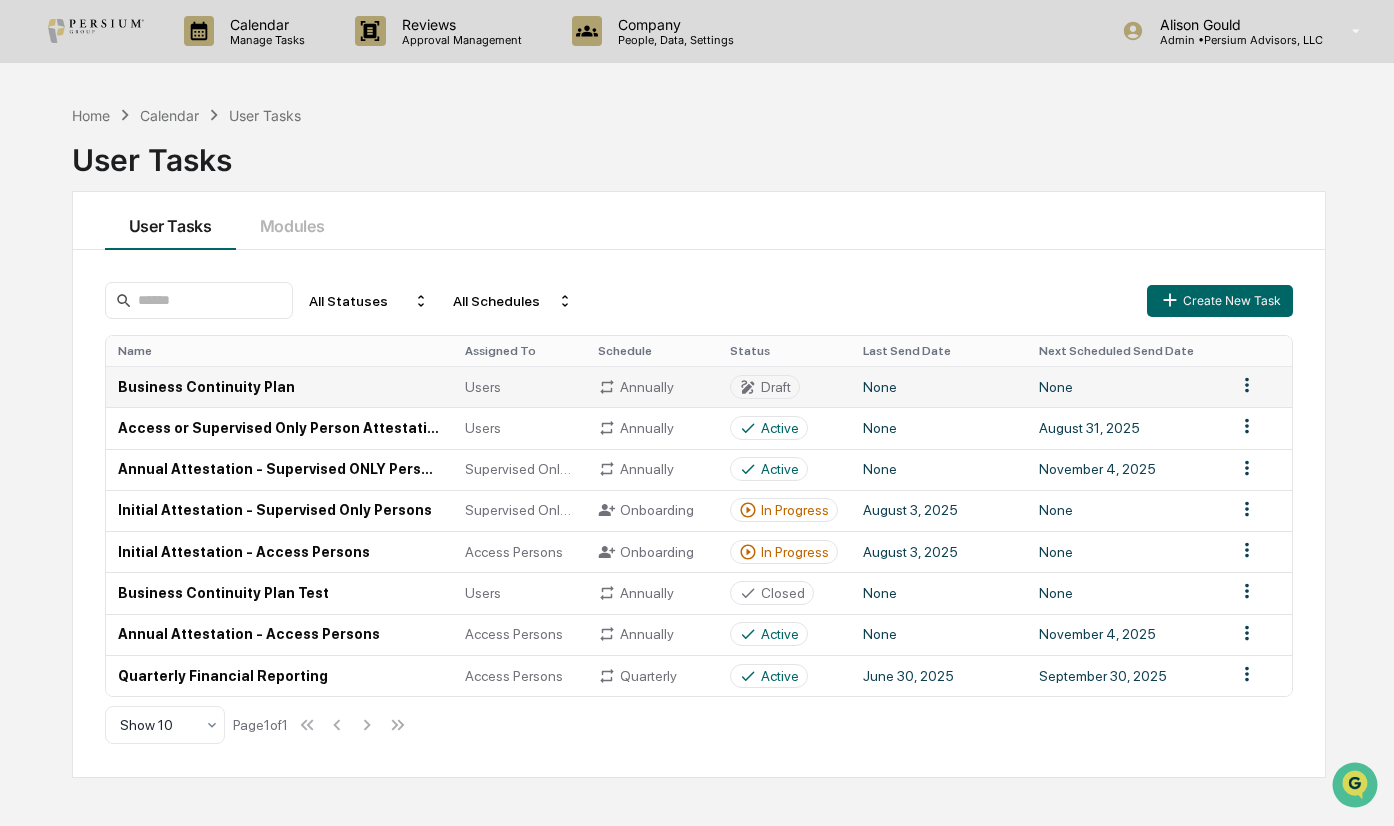 click on "Business Continuity Plan" at bounding box center [279, 386] 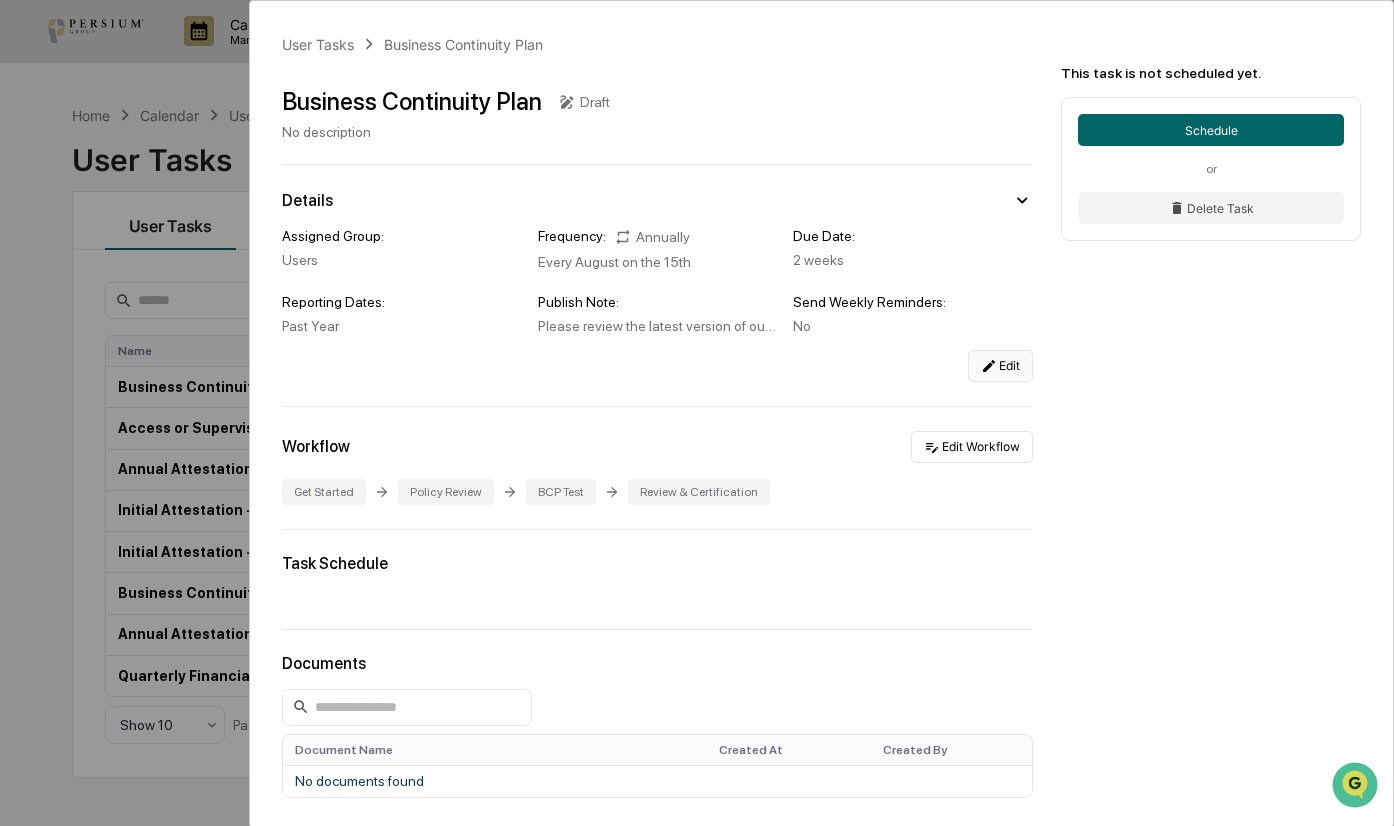 click on "Edit" at bounding box center (1000, 366) 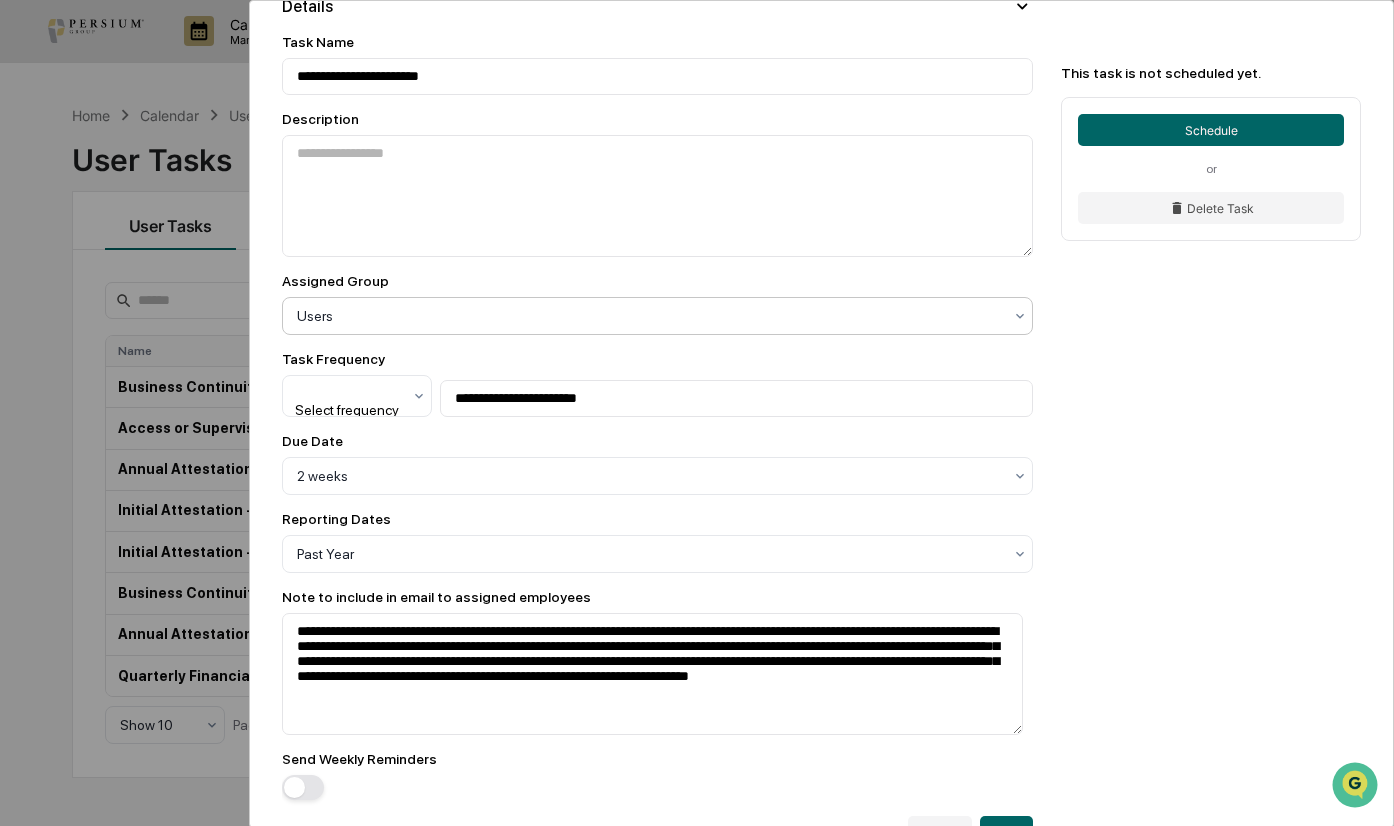 scroll, scrollTop: 200, scrollLeft: 0, axis: vertical 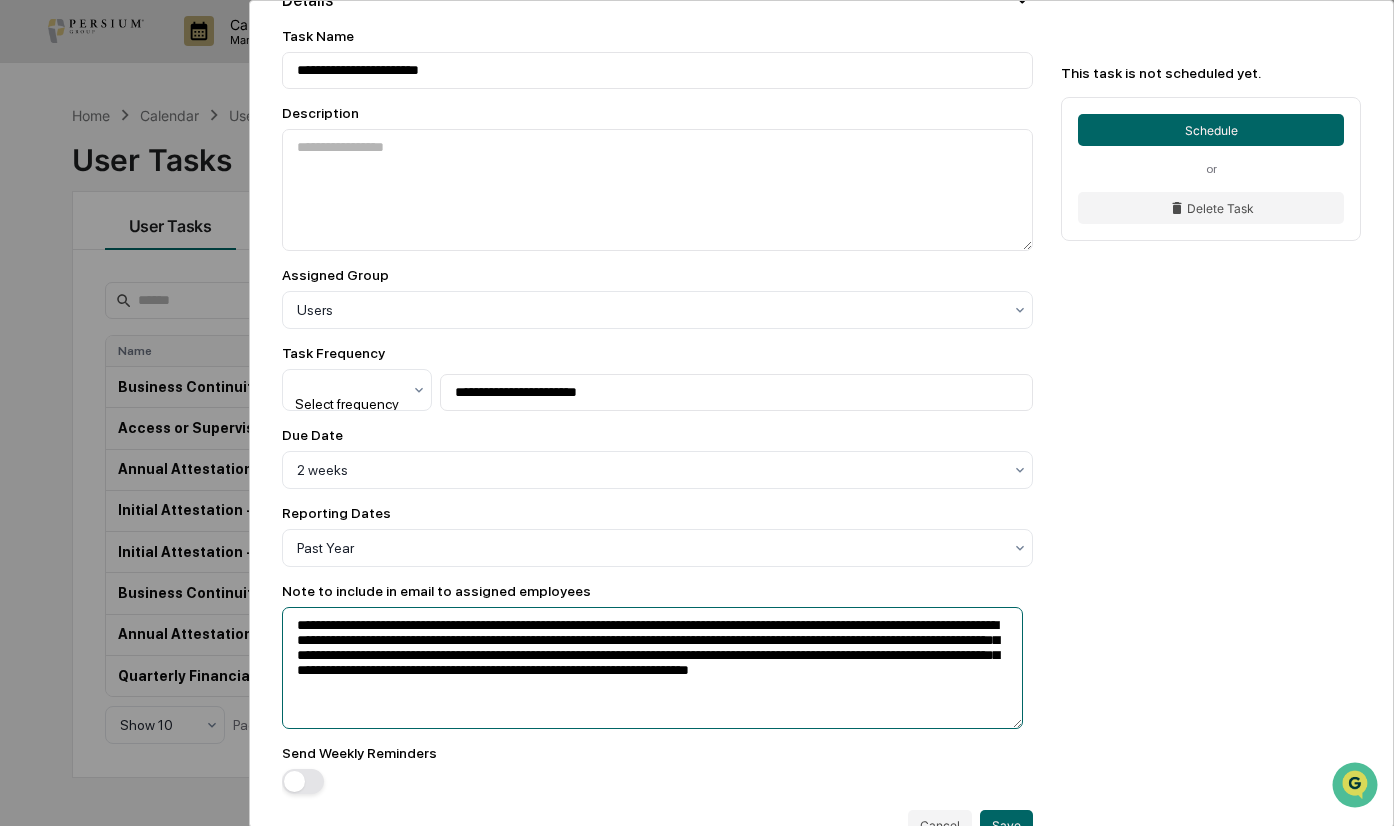 click on "**********" at bounding box center (652, 668) 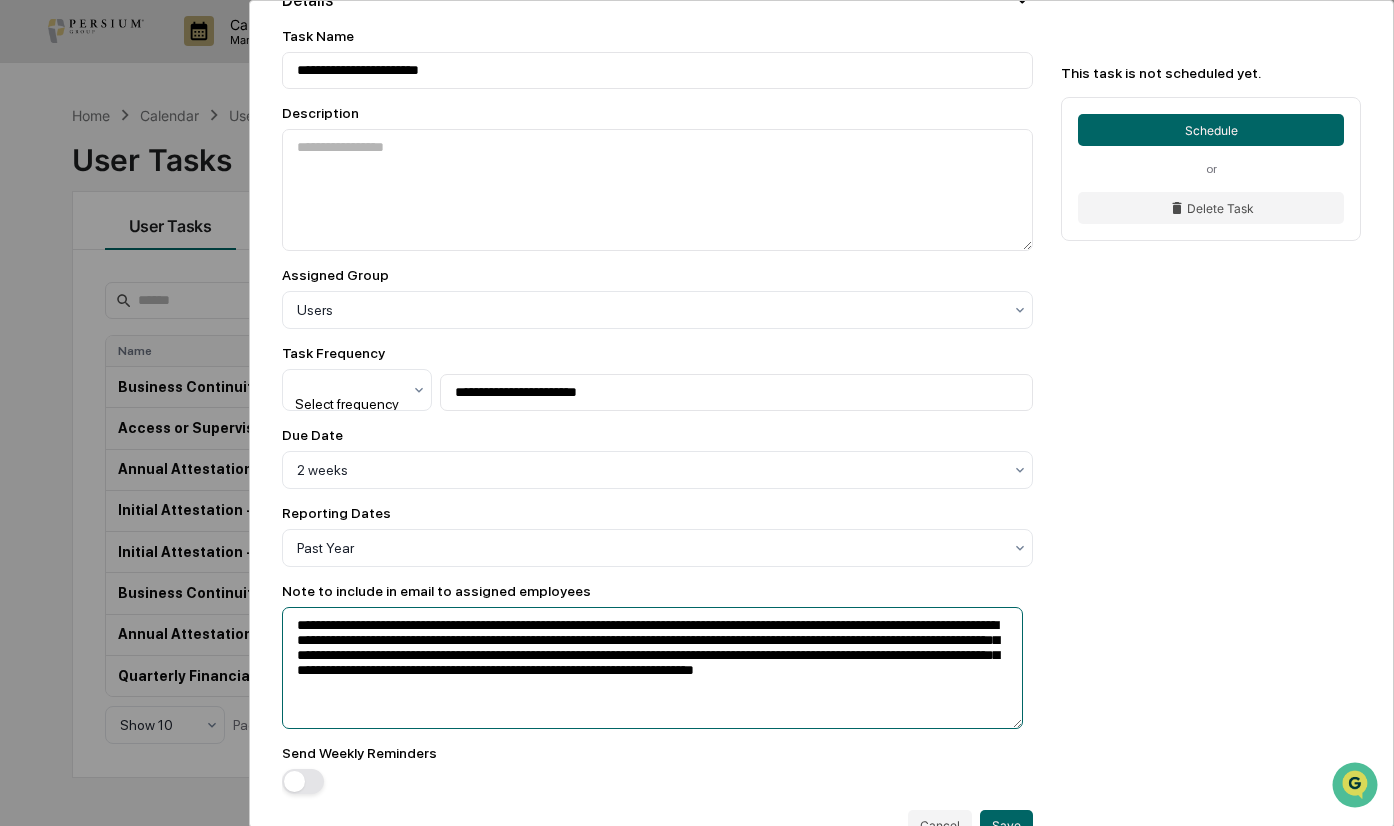 click on "**********" at bounding box center (652, 668) 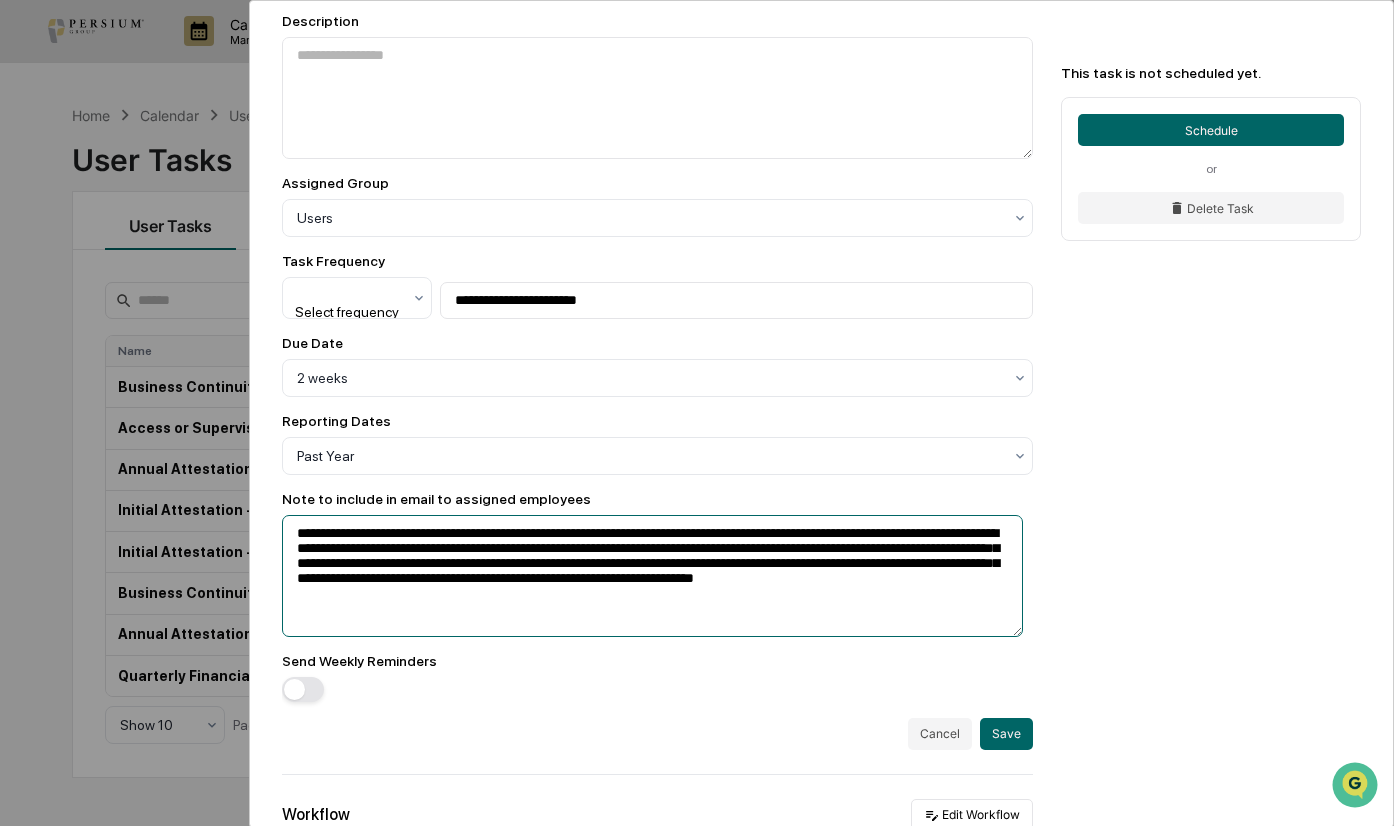 scroll, scrollTop: 500, scrollLeft: 0, axis: vertical 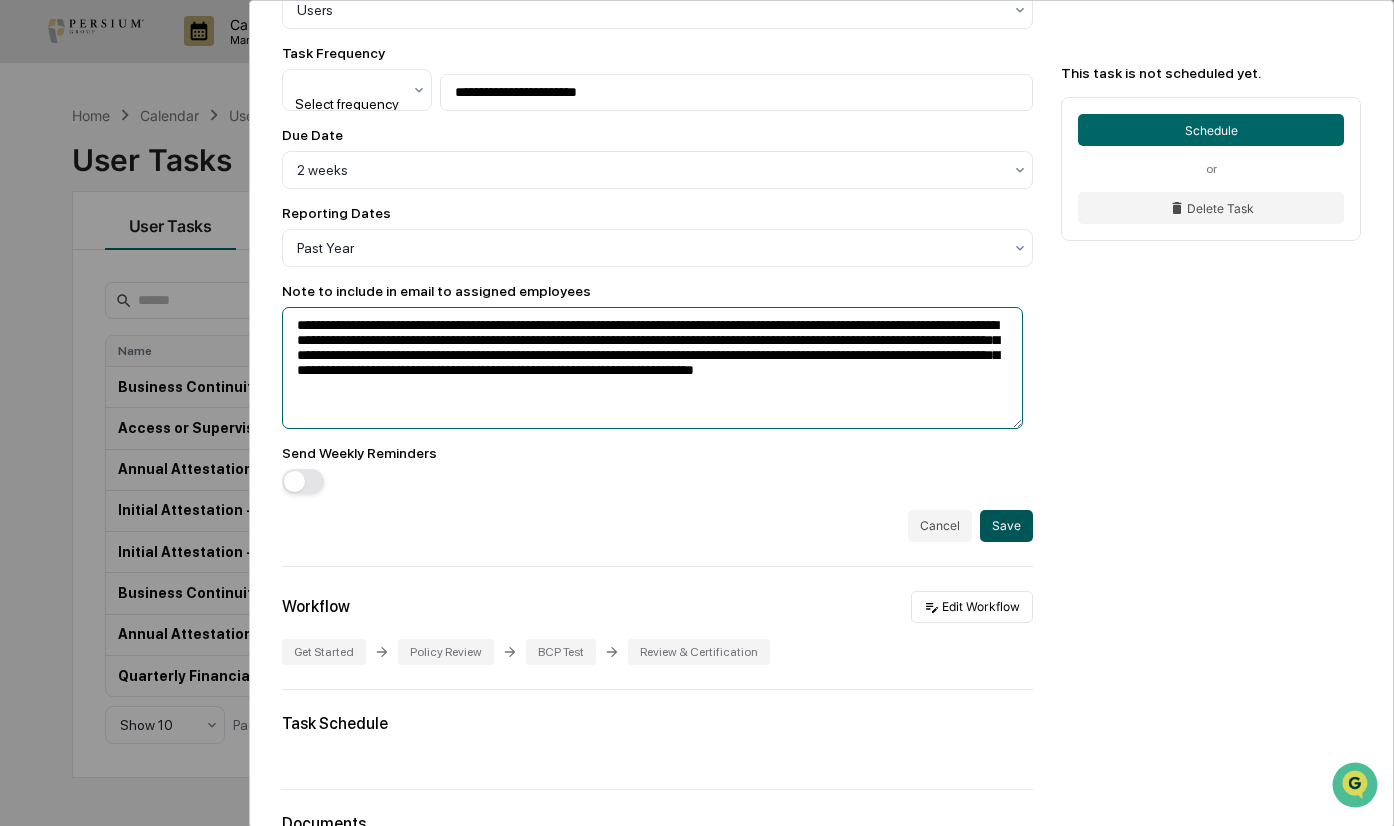 type on "**********" 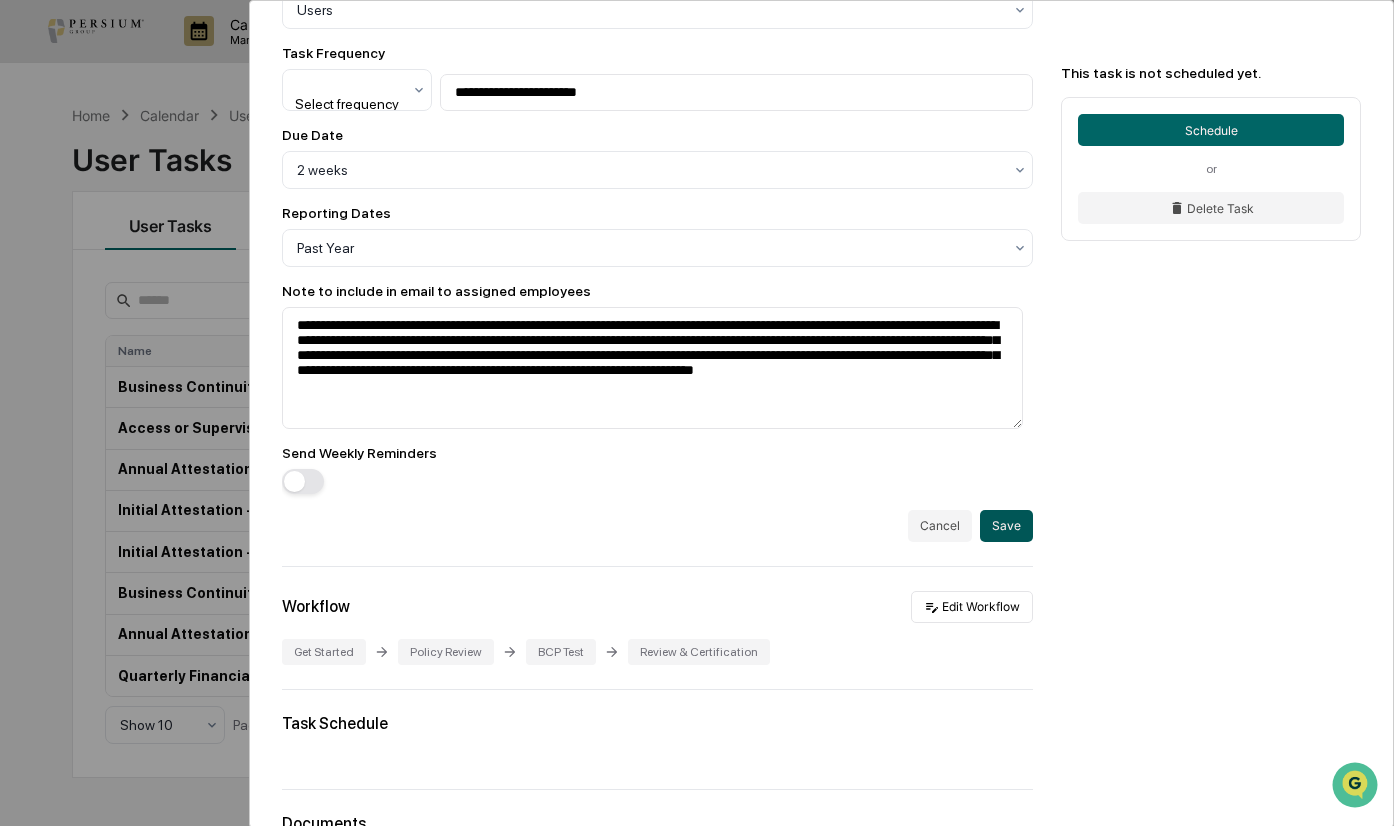 click on "Save" at bounding box center [1006, 526] 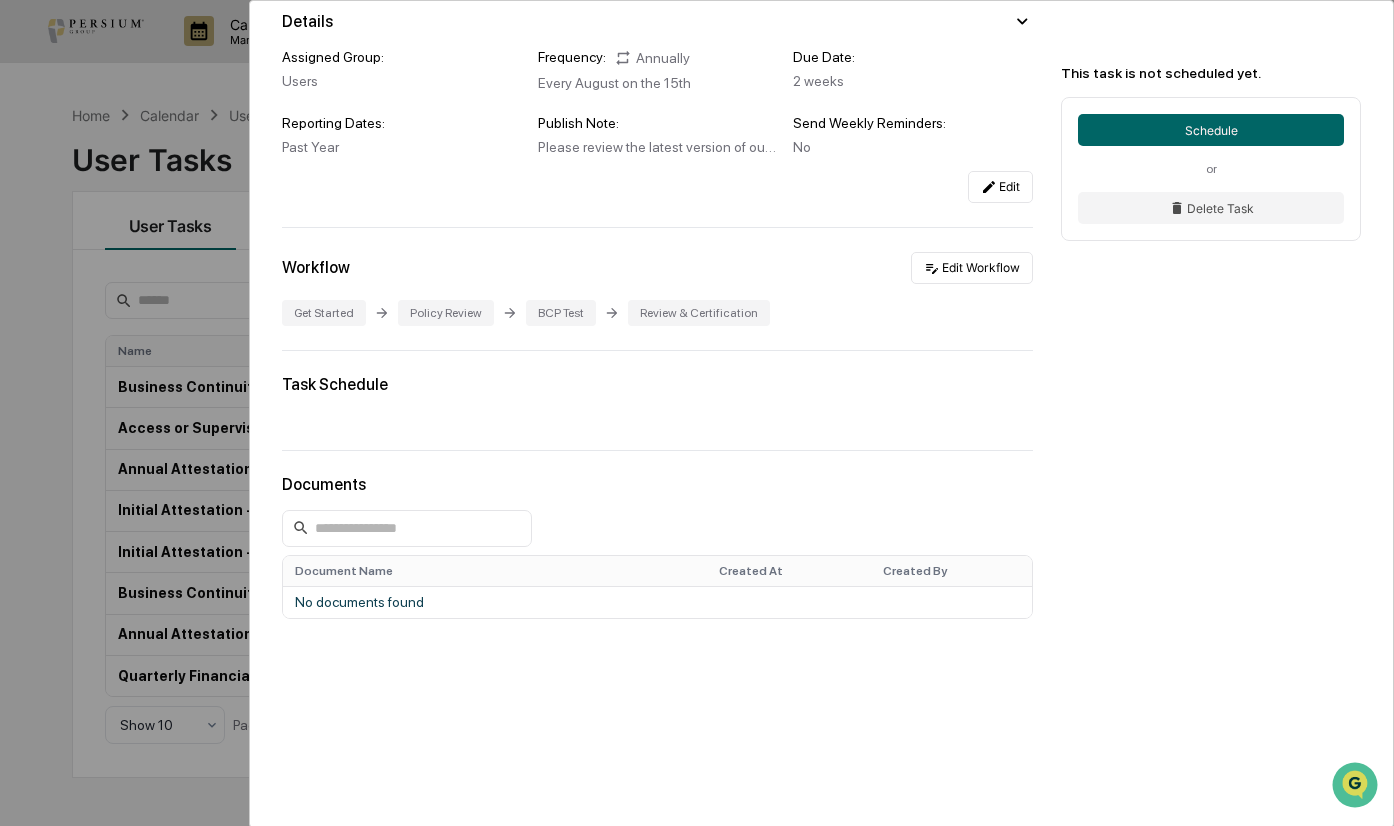scroll, scrollTop: 0, scrollLeft: 0, axis: both 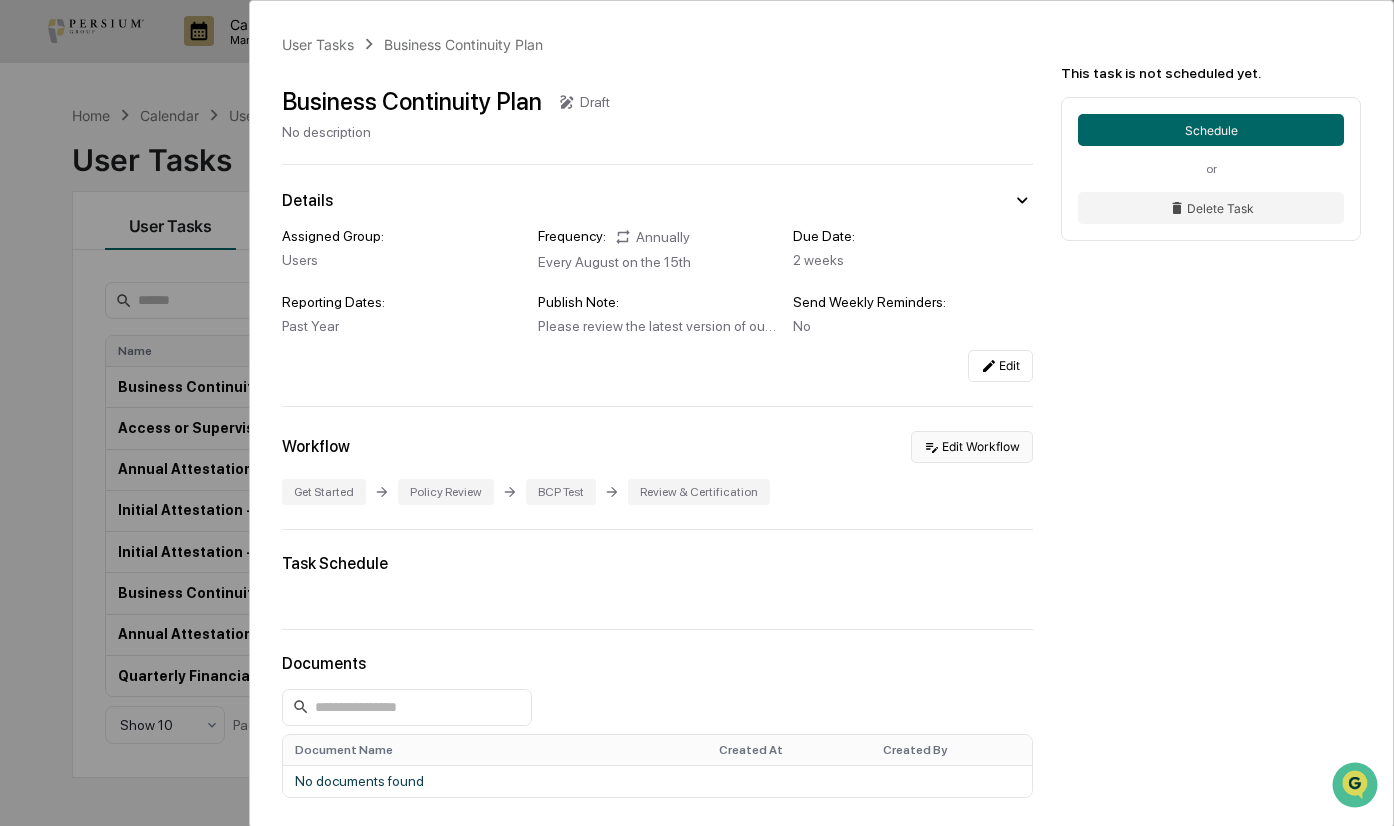 click on "Edit Workflow" at bounding box center (972, 447) 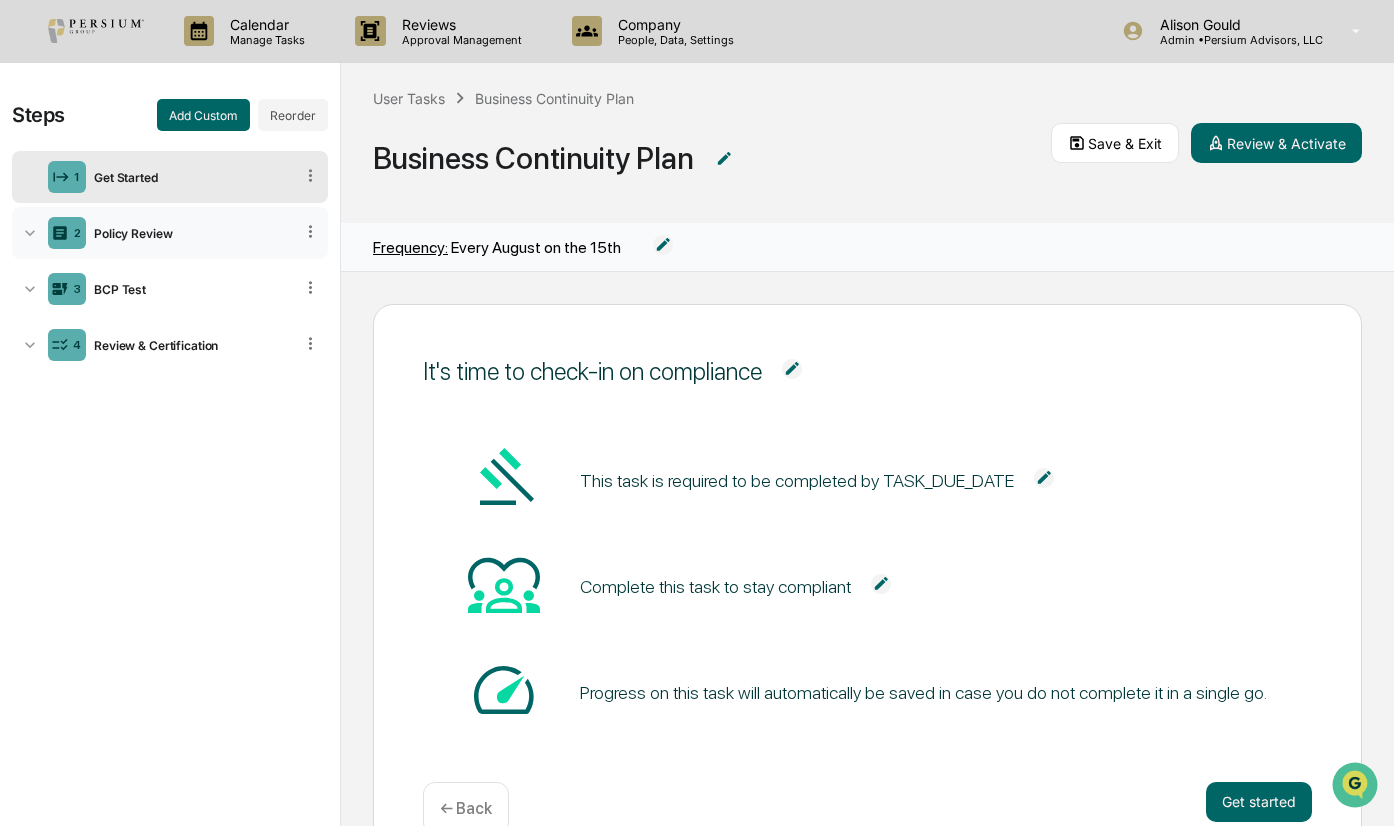 click 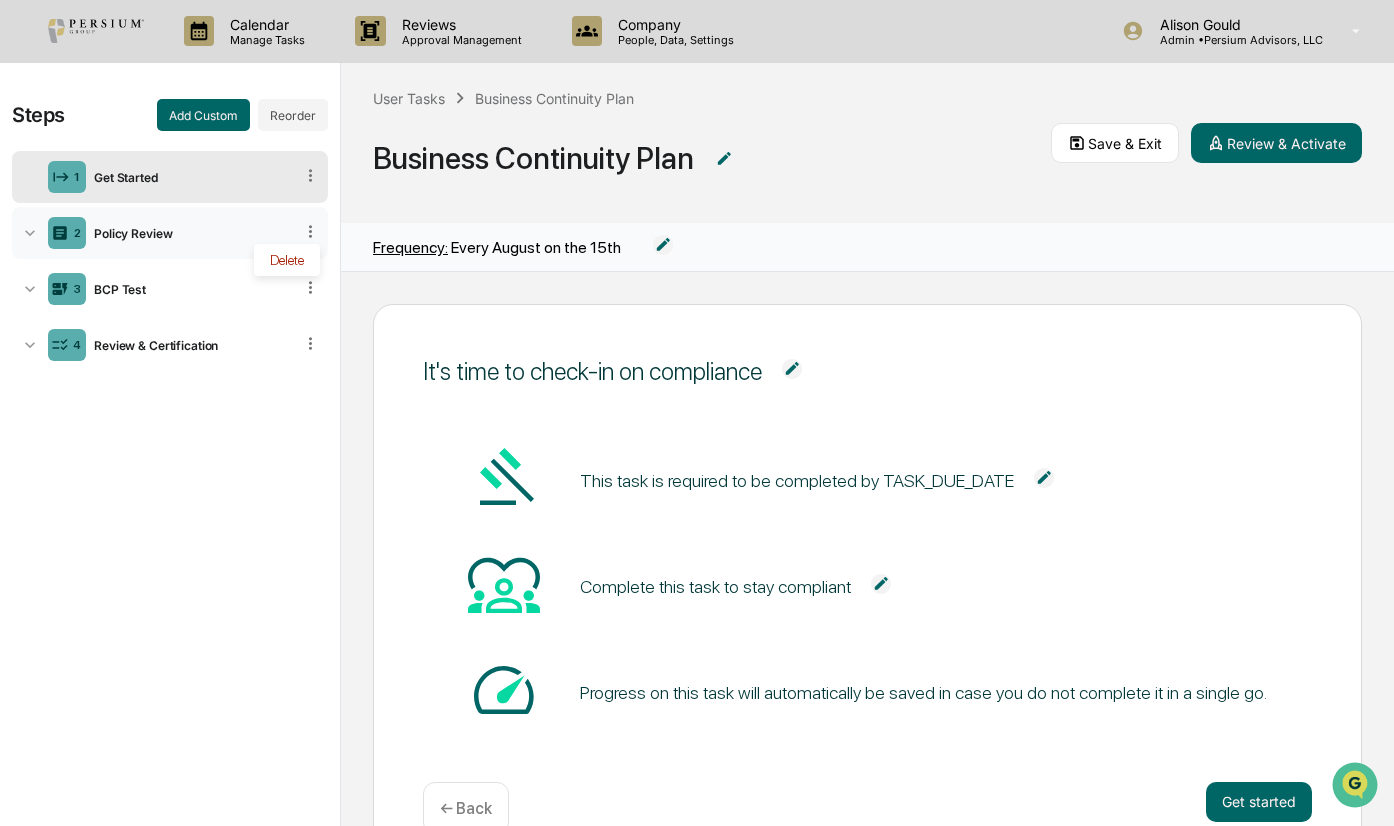 click on "Policy Review" at bounding box center [189, 233] 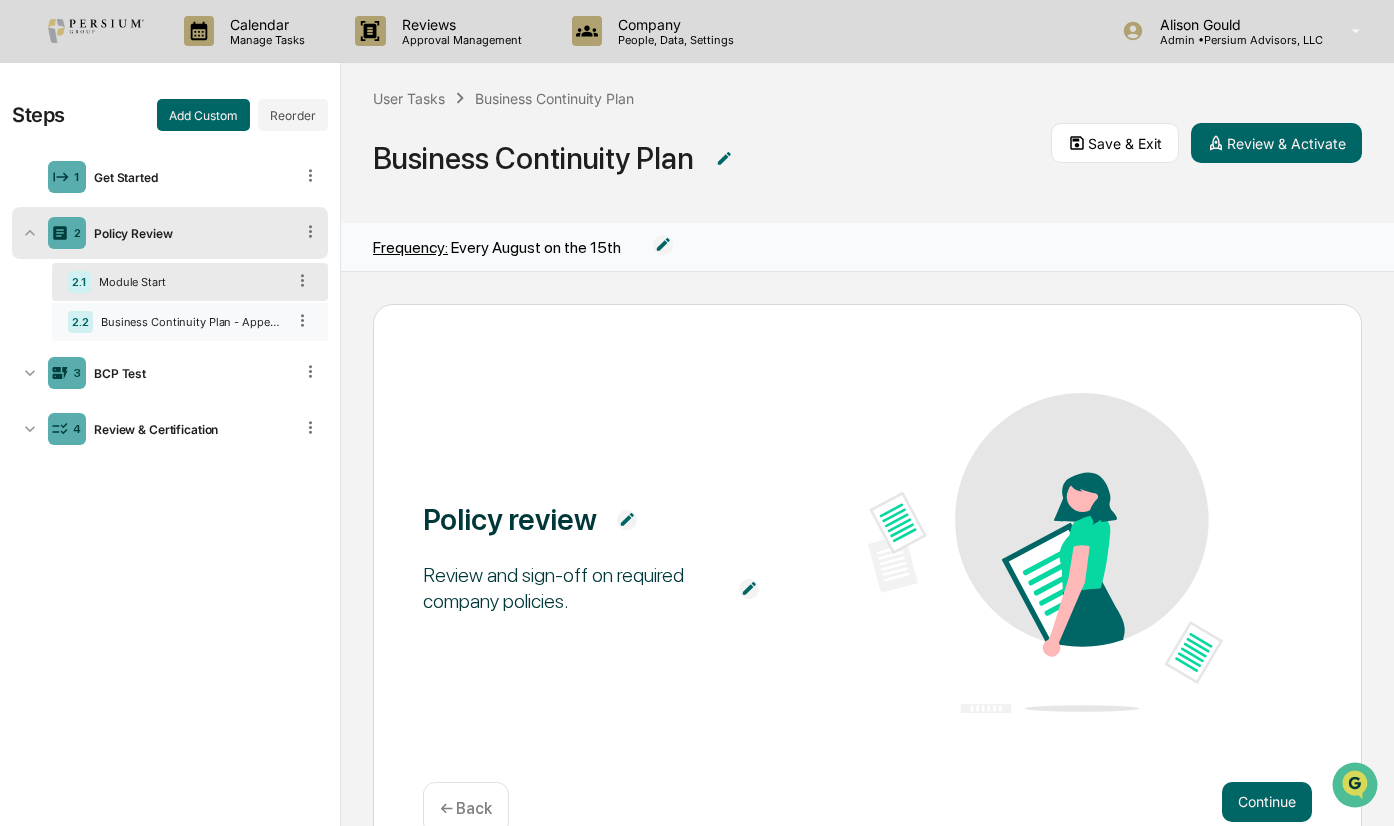 click on "Business Continuity Plan - Appendix B" at bounding box center [189, 322] 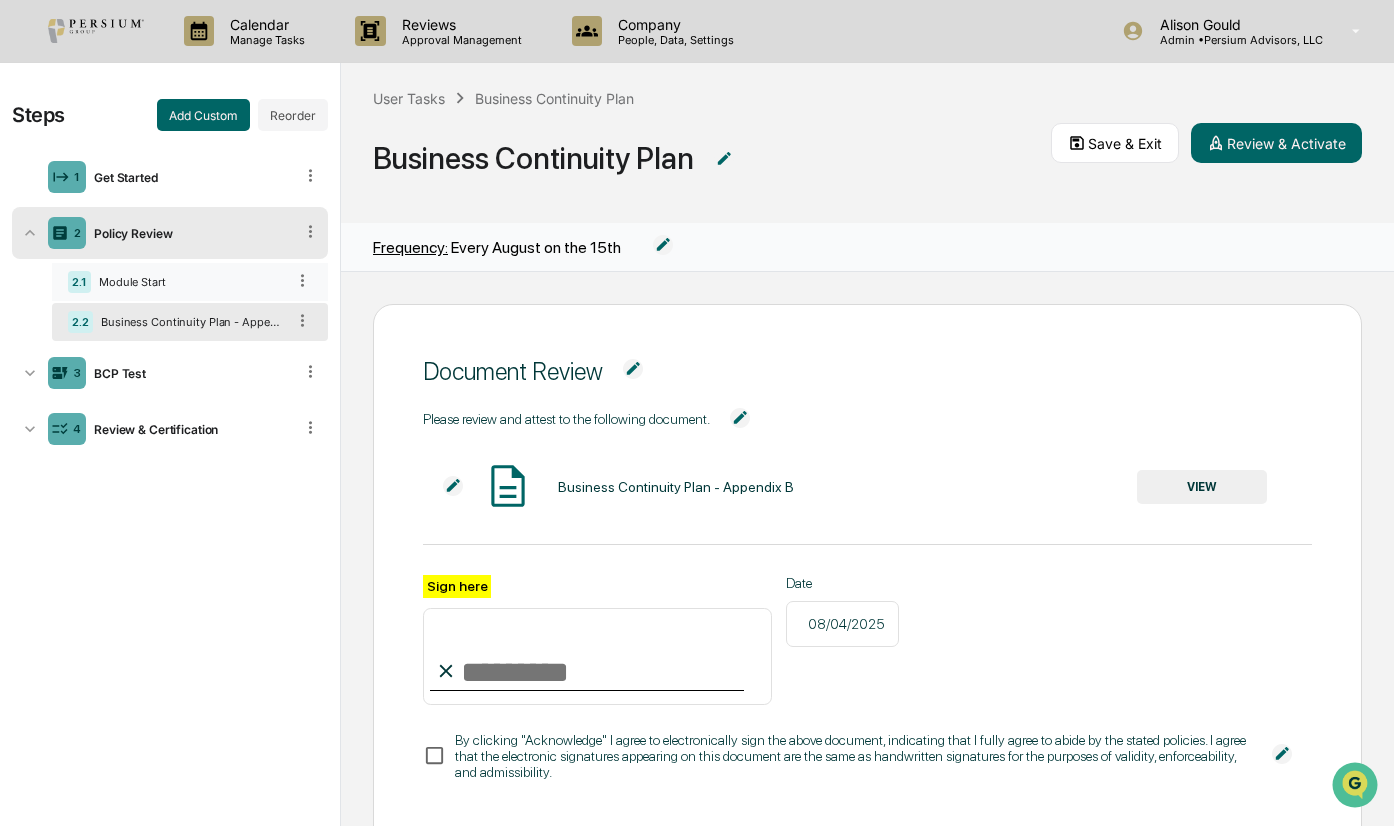 click on "Module Start" at bounding box center (188, 282) 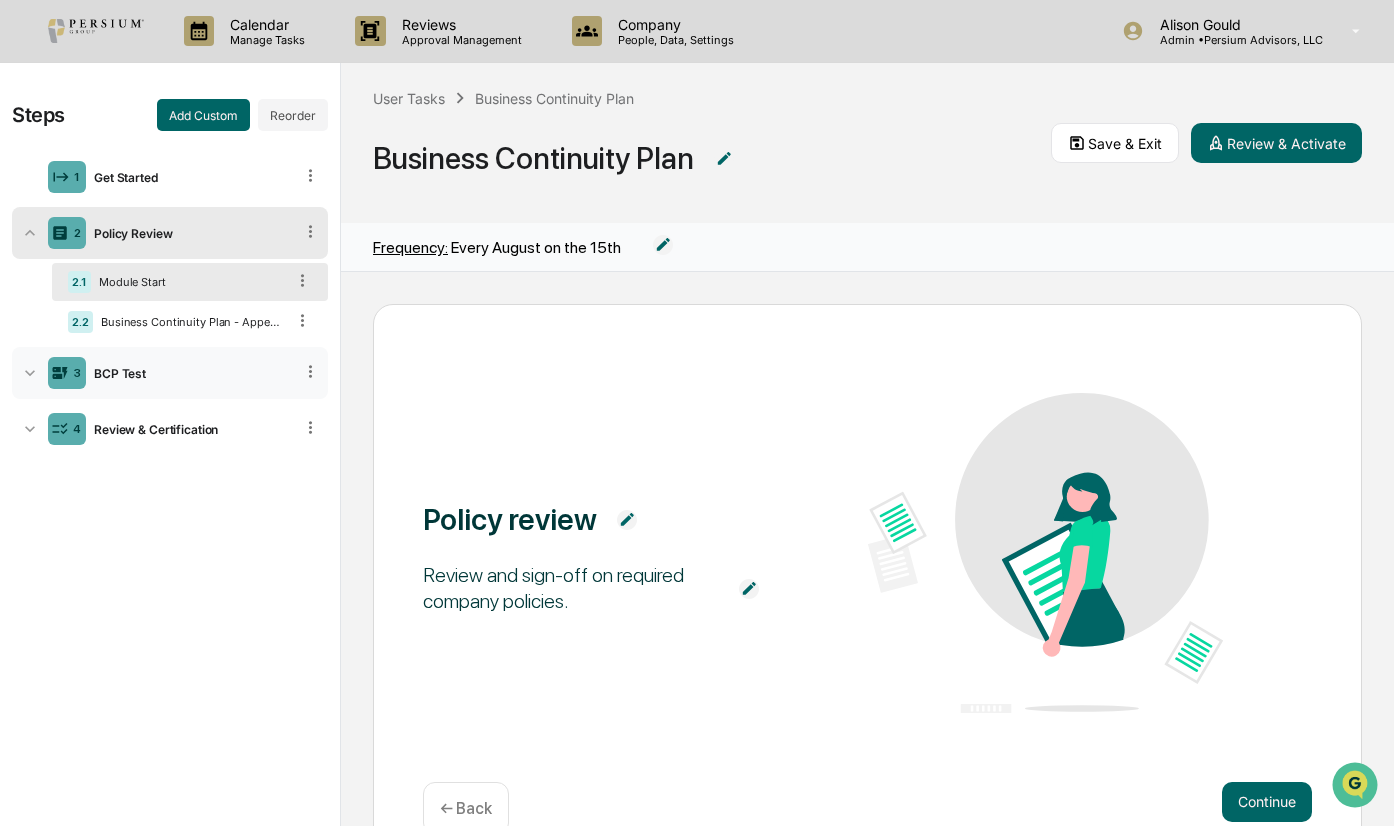 click on "BCP Test" at bounding box center (189, 373) 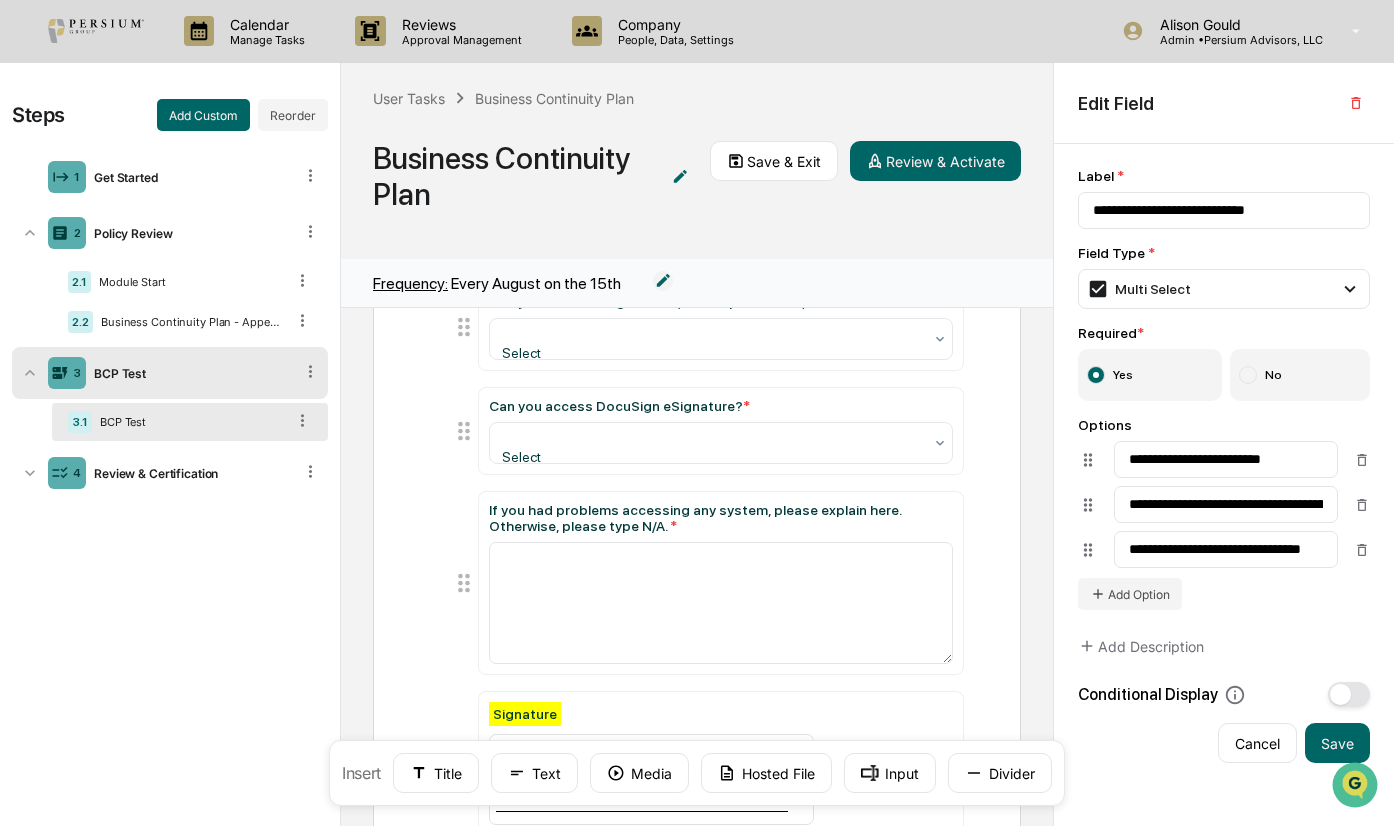 scroll, scrollTop: 1048, scrollLeft: 0, axis: vertical 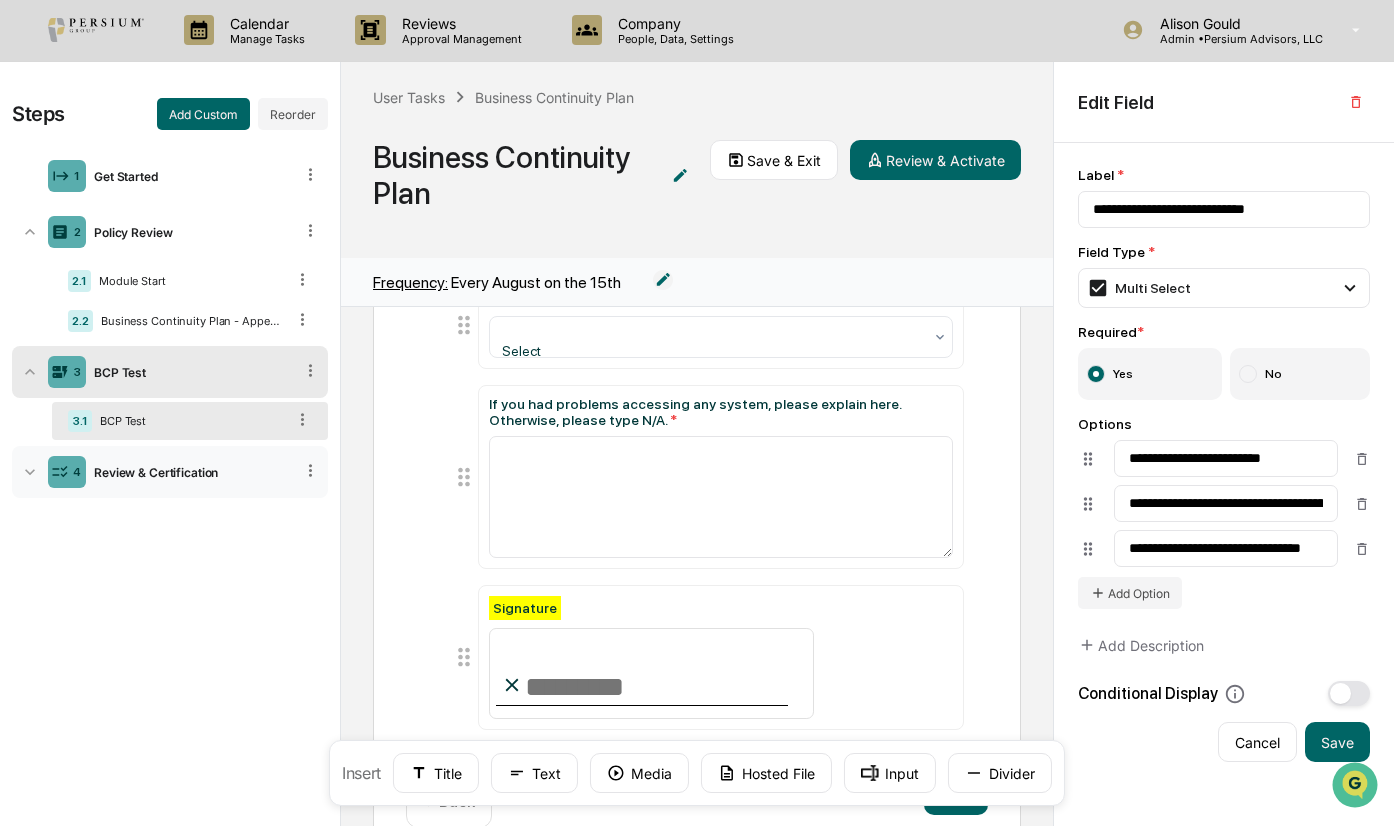 click on "4 Review & Certification" at bounding box center [170, 472] 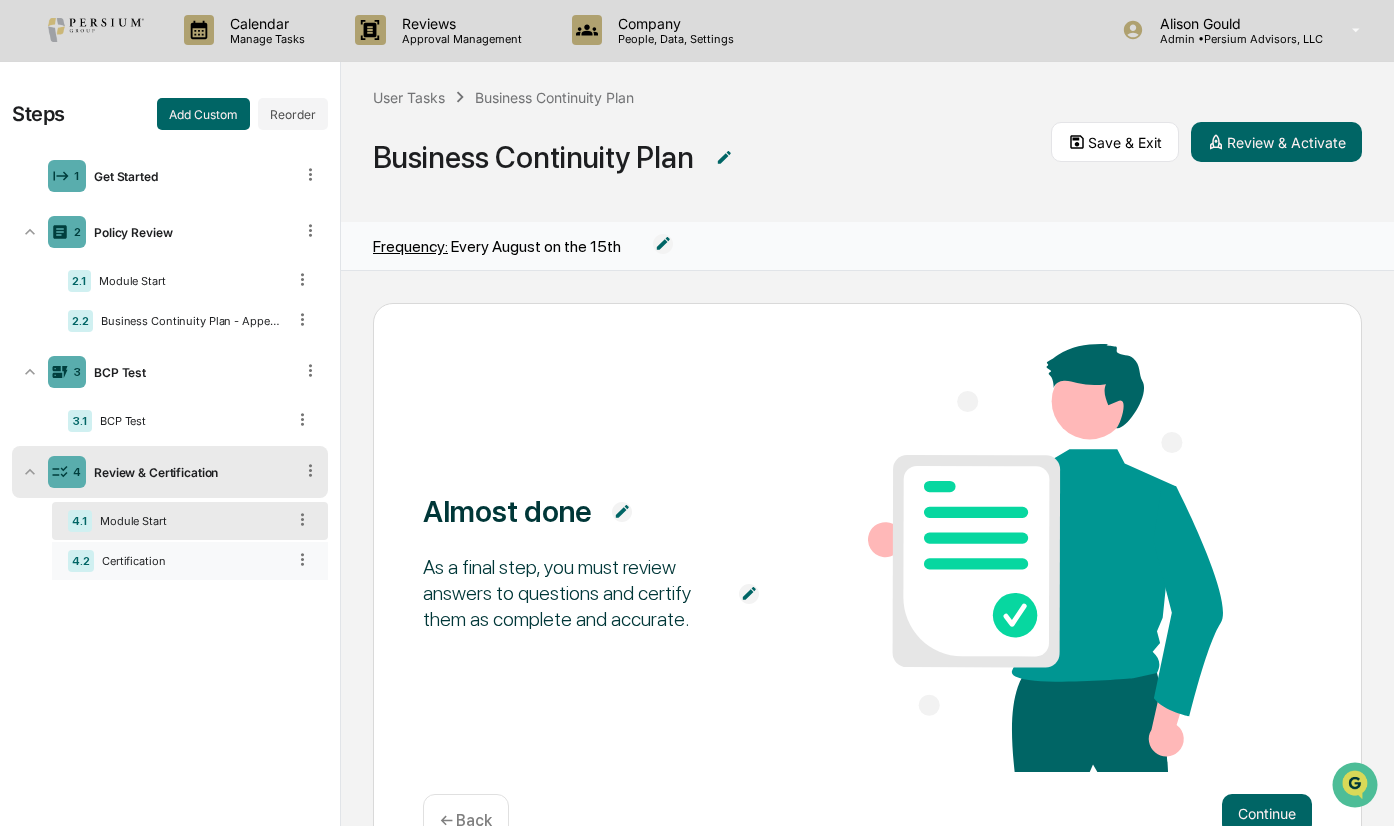click on "Certification" at bounding box center [189, 561] 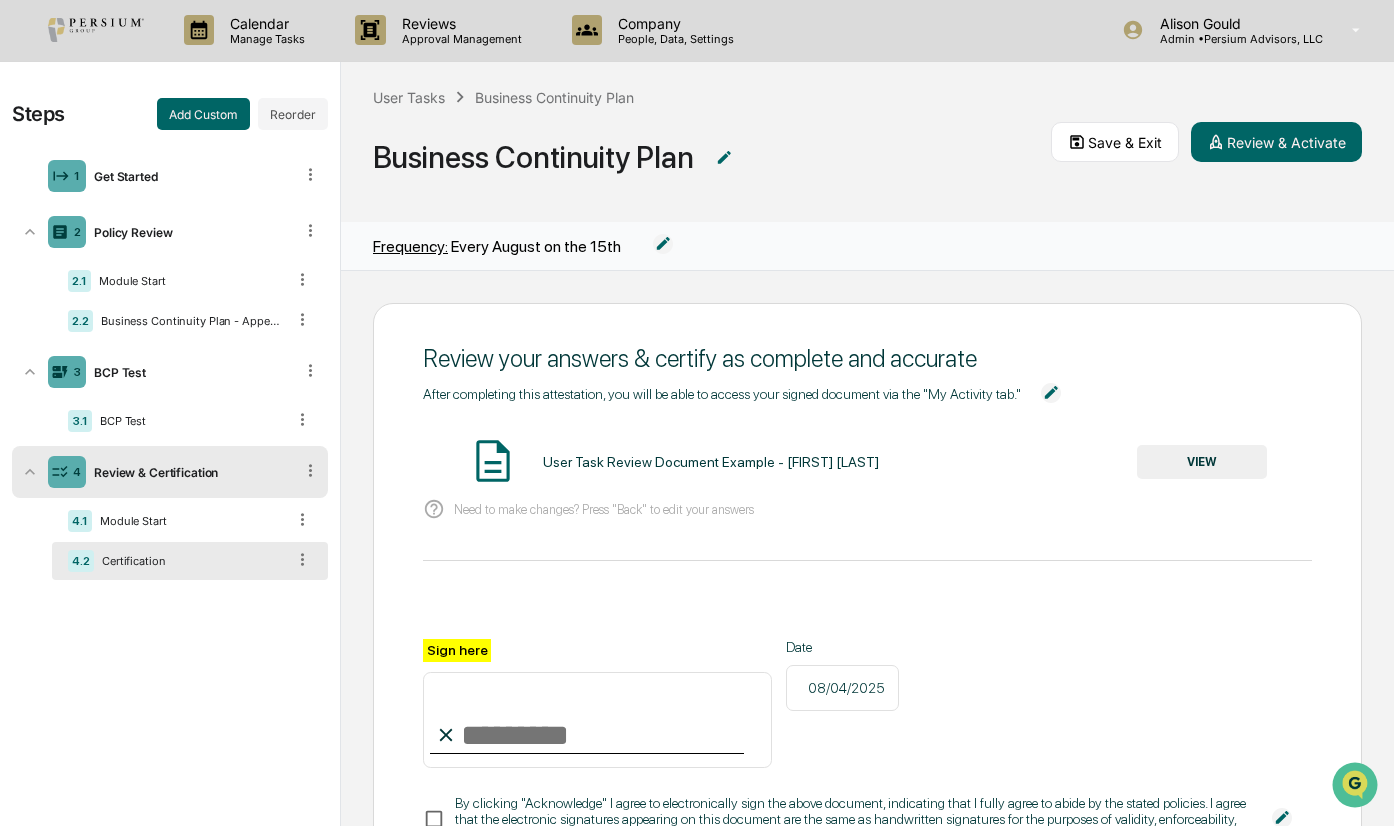 click on "User Tasks Business Continuity Plan Business Continuity Plan Save & Exit Review & Activate" at bounding box center [867, 142] 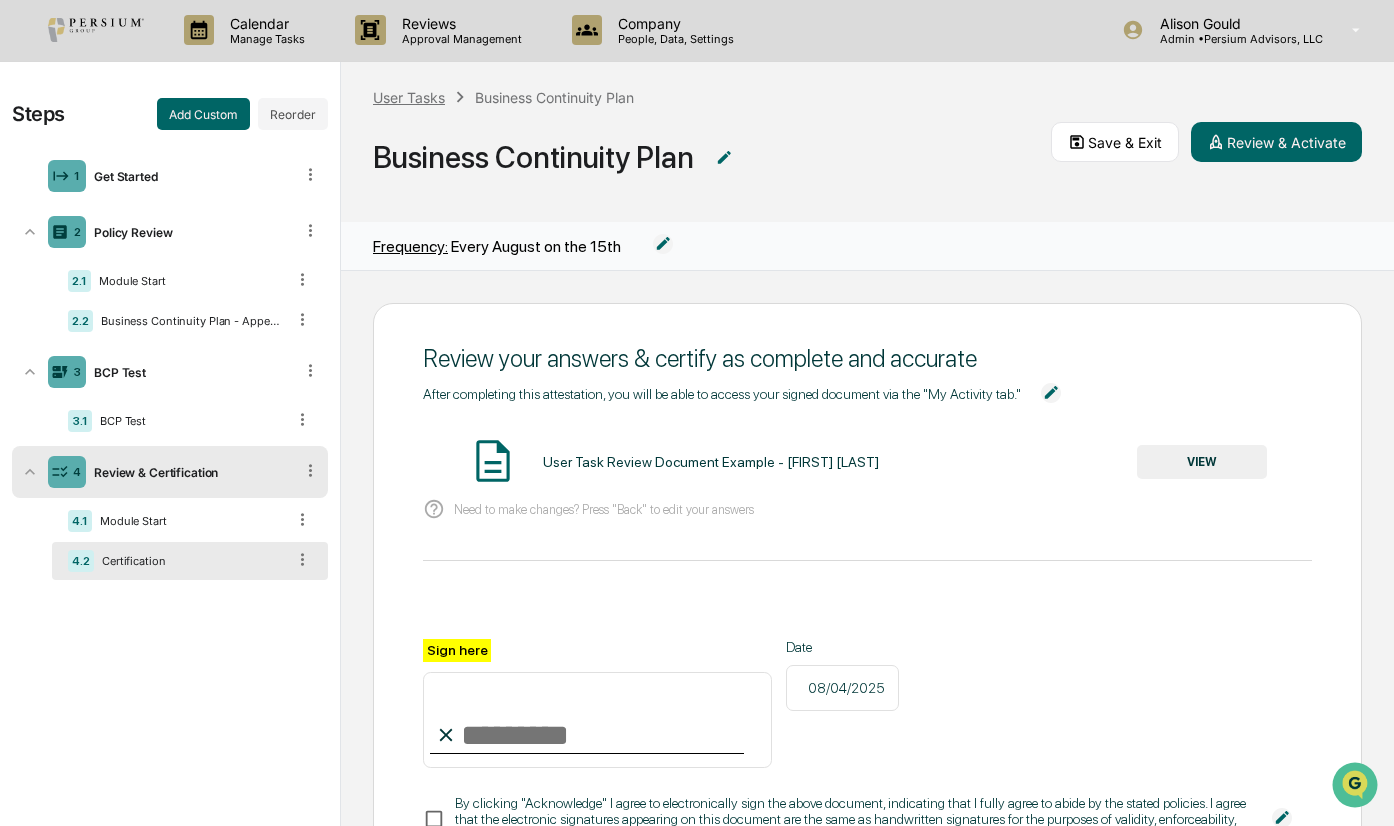 click on "User Tasks" at bounding box center [409, 97] 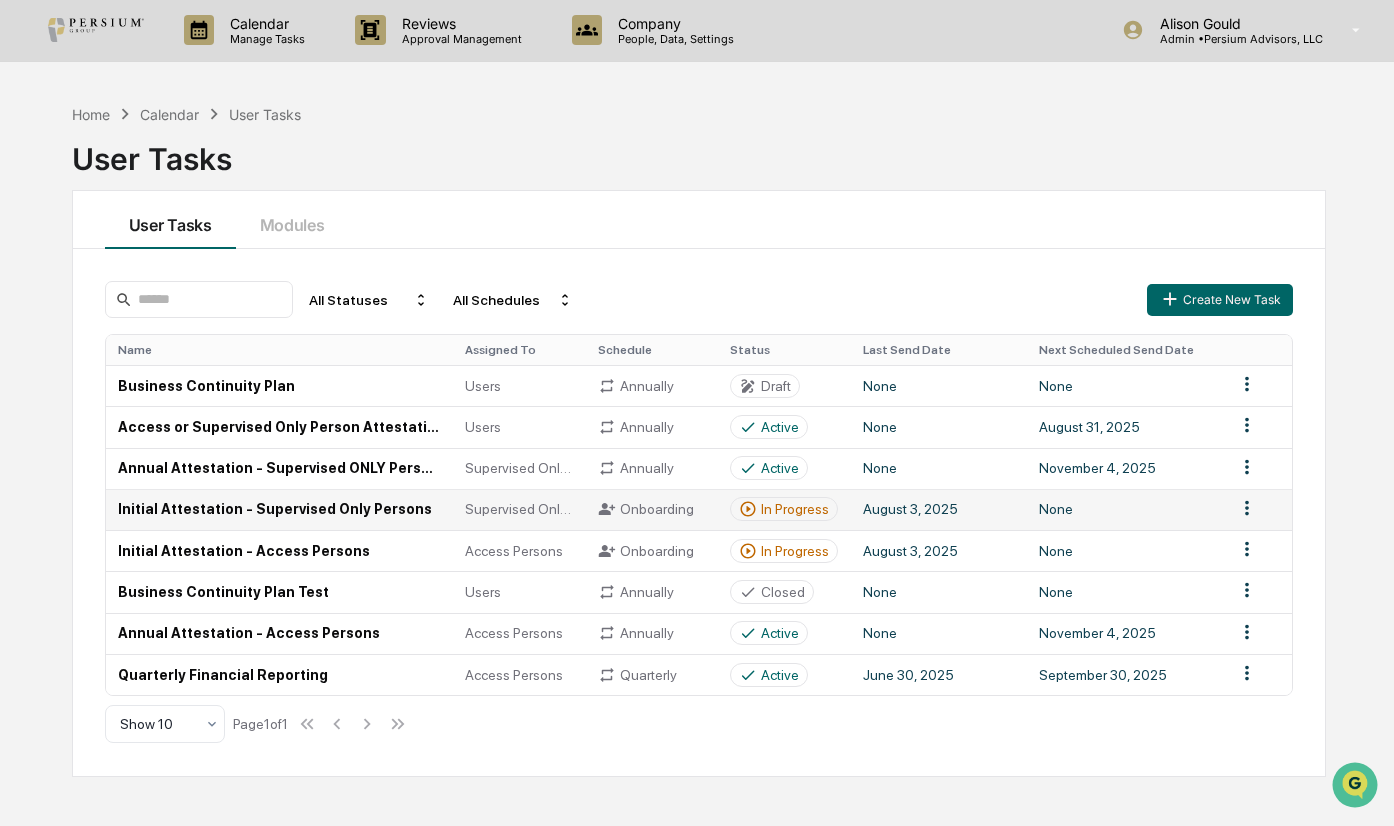 click on "In Progress" at bounding box center (795, 509) 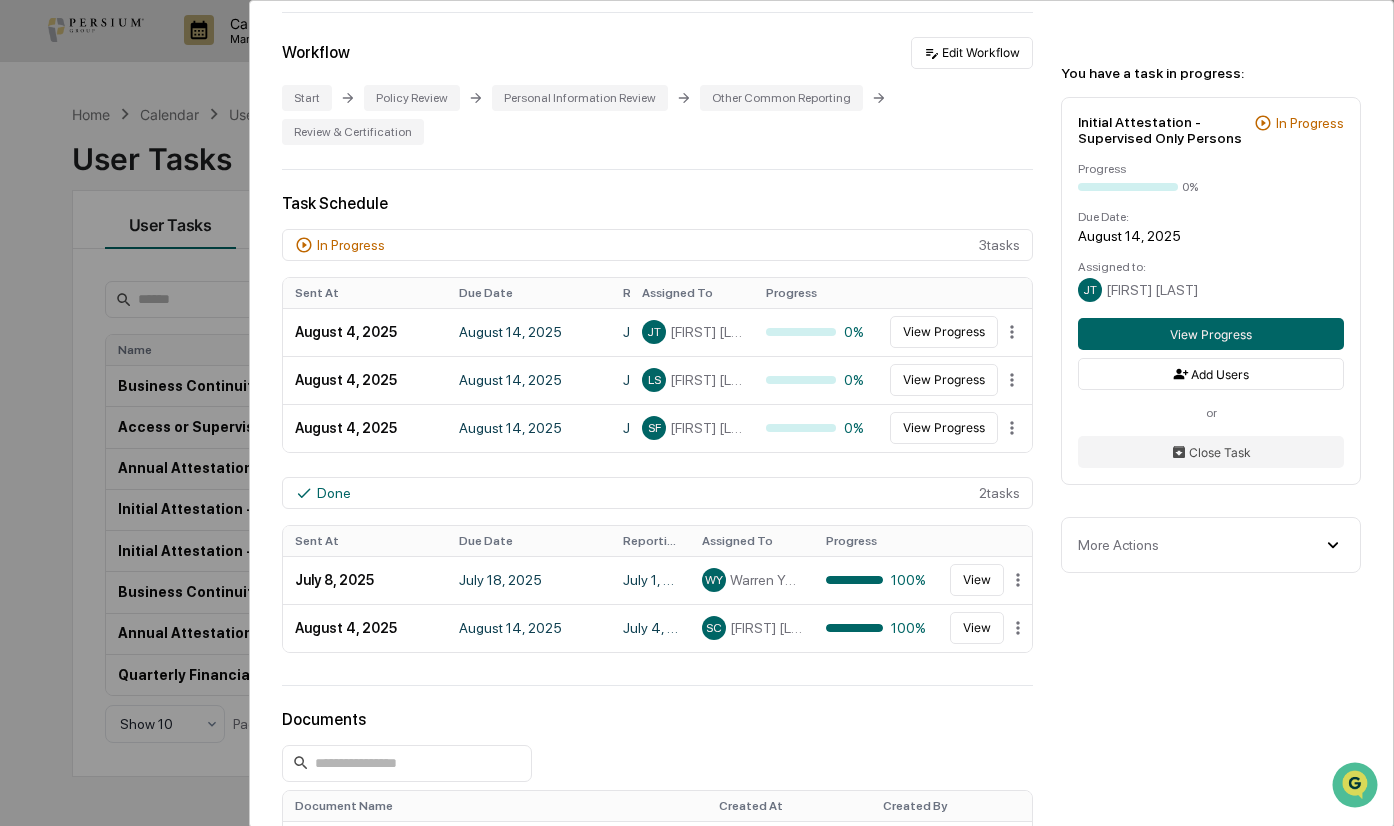 scroll, scrollTop: 400, scrollLeft: 0, axis: vertical 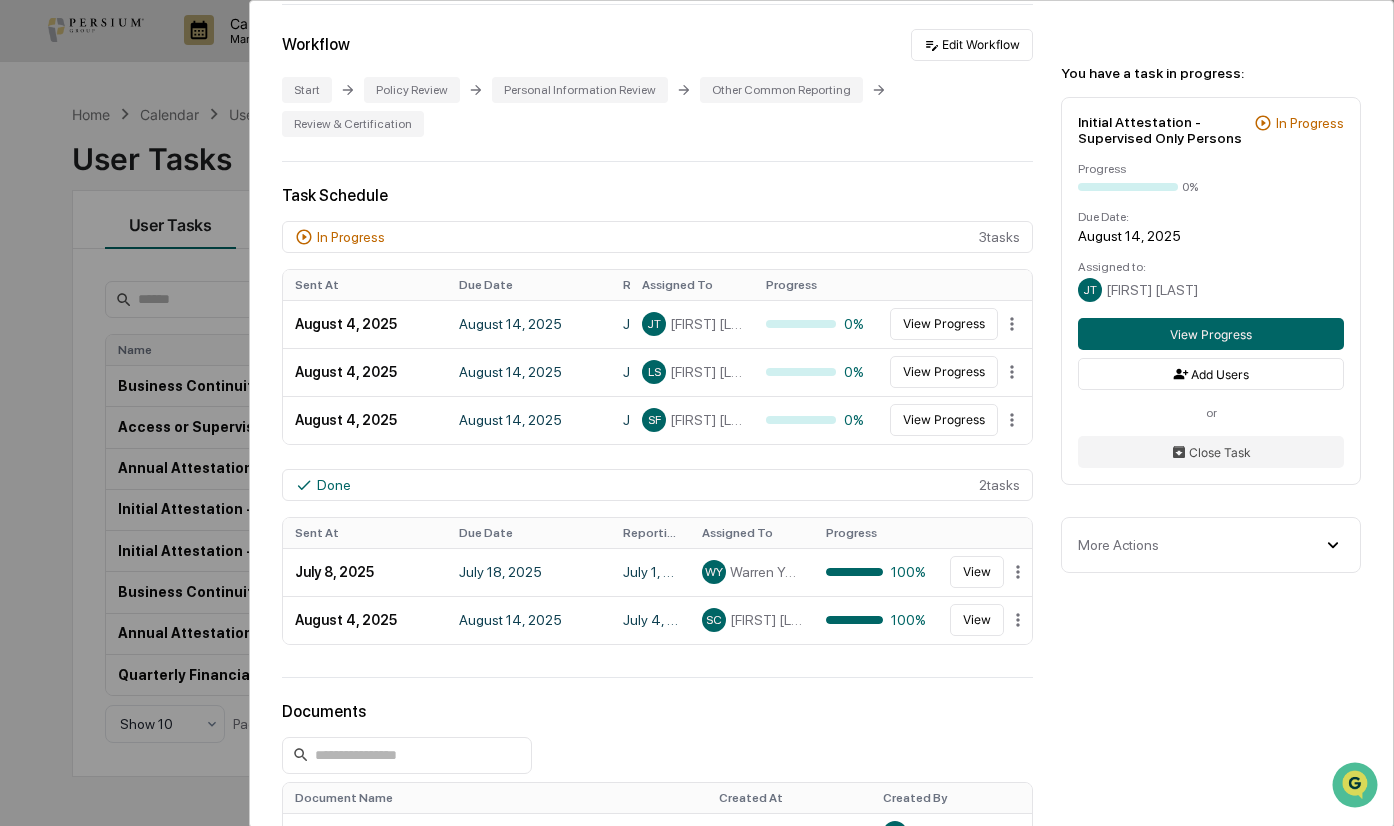 click on "You have a task in progress: Initial Attestation - Supervised Only Persons In Progress Progress 0% Due Date: August 14, 2025 Assigned to: JT [FIRST] [LAST] View Progress Add Users or Close Task More Actions Close Task Delete Task" at bounding box center [1215, 303] 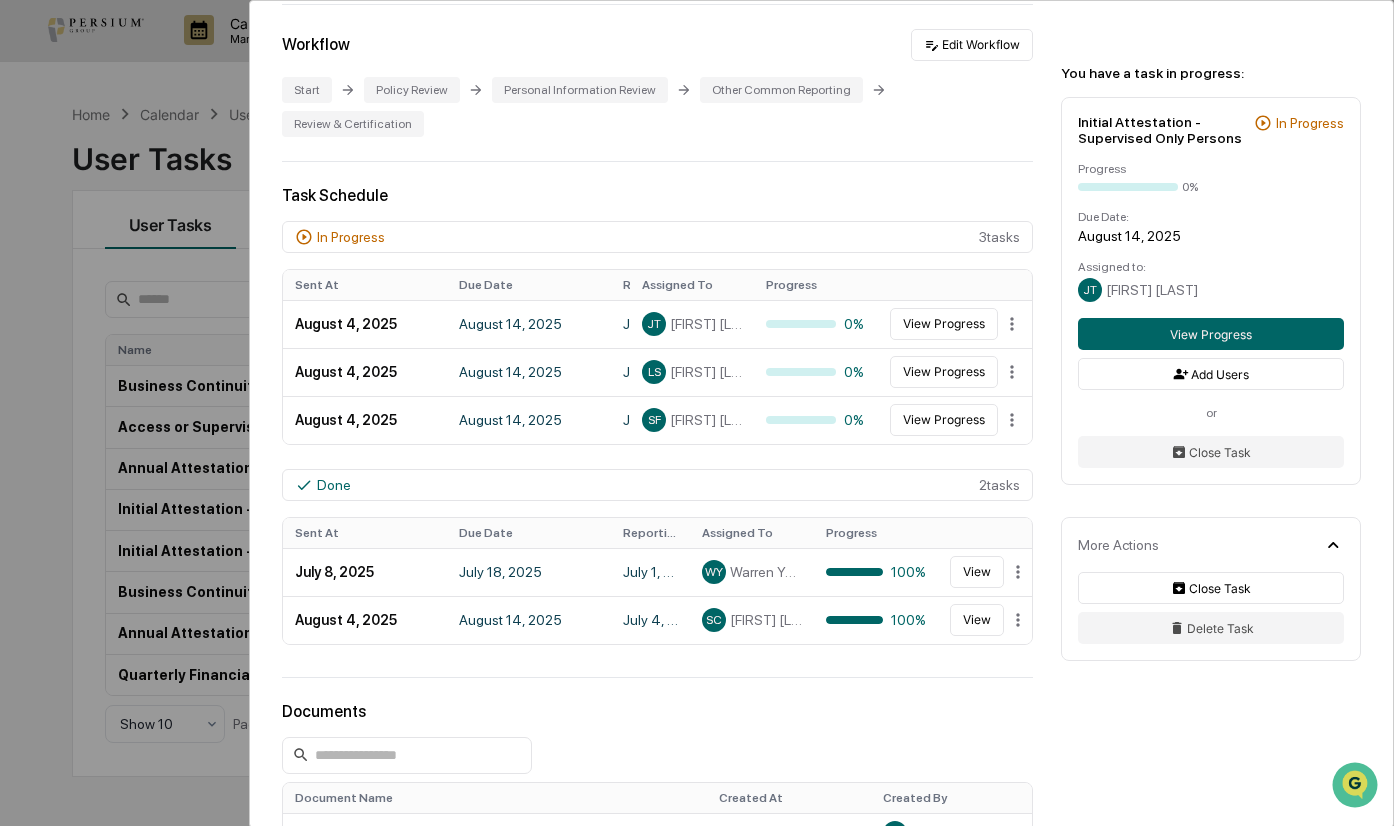 click on "More Actions" at bounding box center (1211, 545) 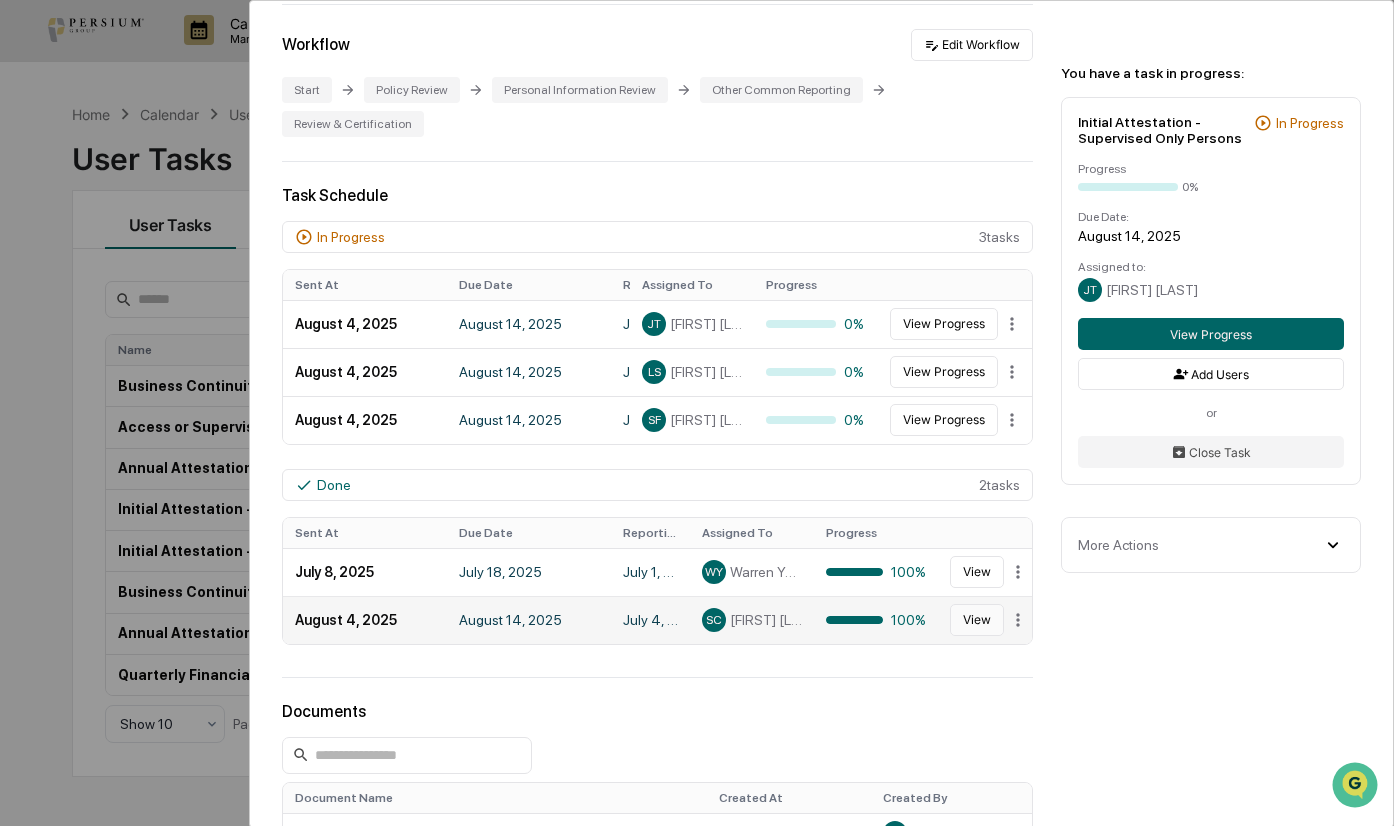 click on "View" at bounding box center (977, 620) 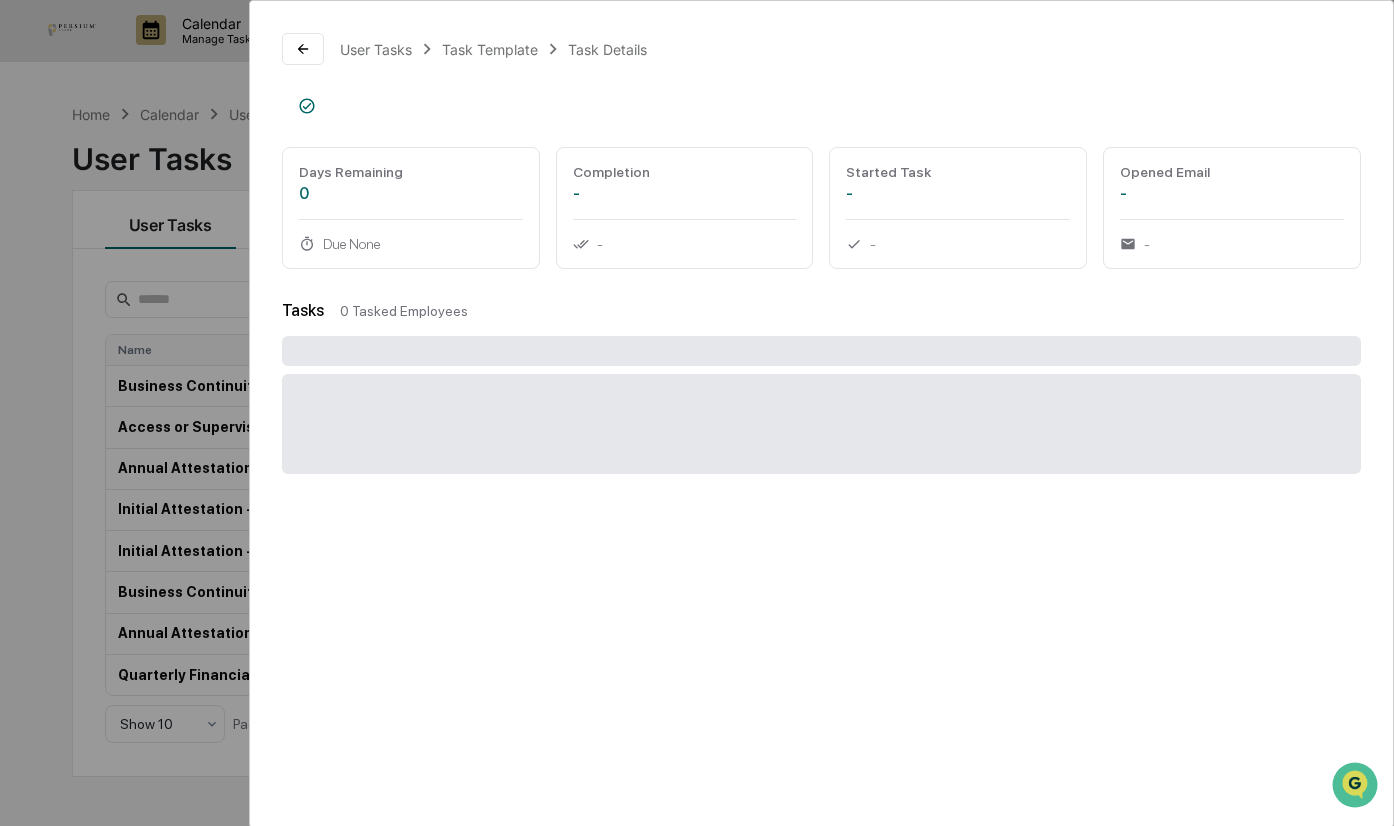 scroll, scrollTop: 0, scrollLeft: 0, axis: both 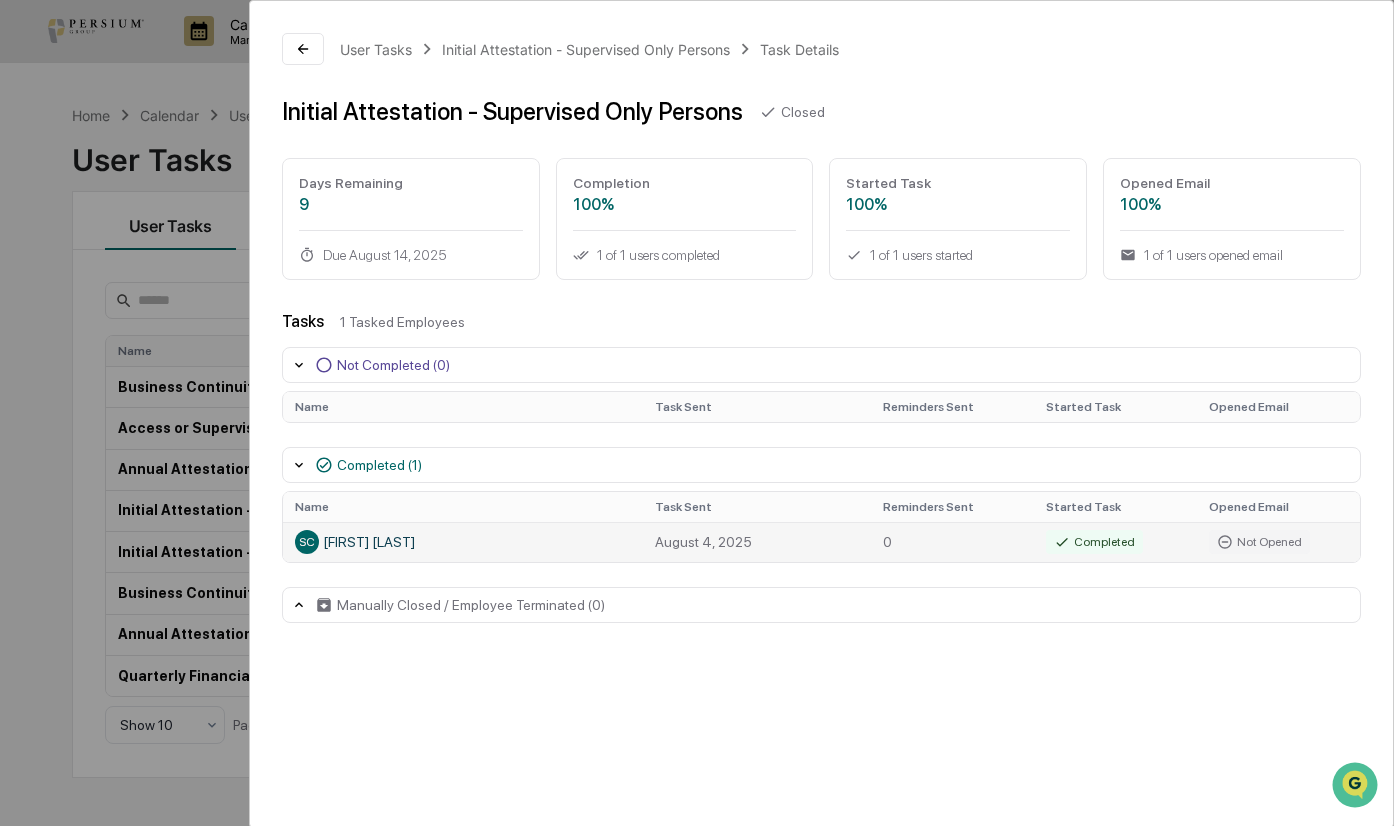 click on "Not Opened" at bounding box center (1259, 542) 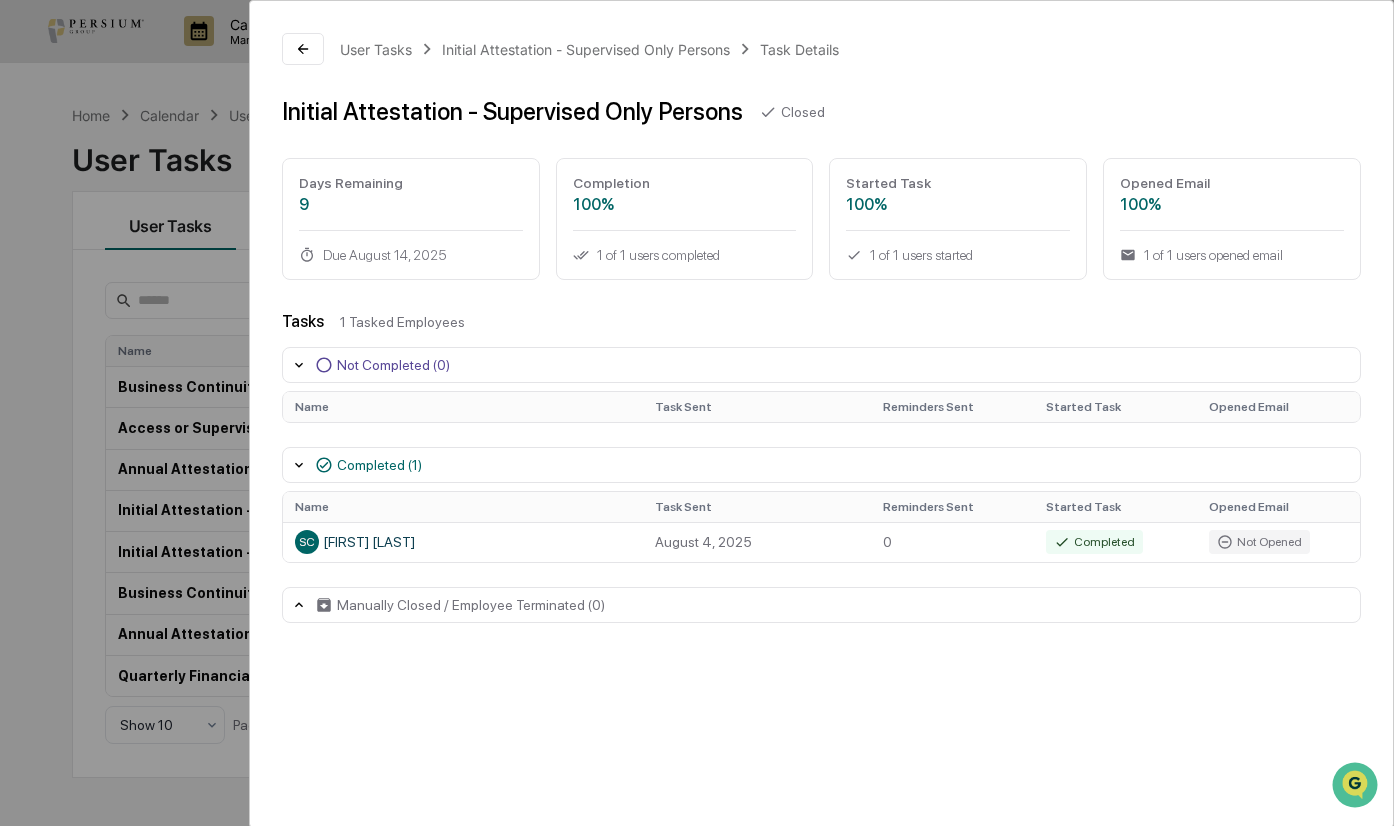 click 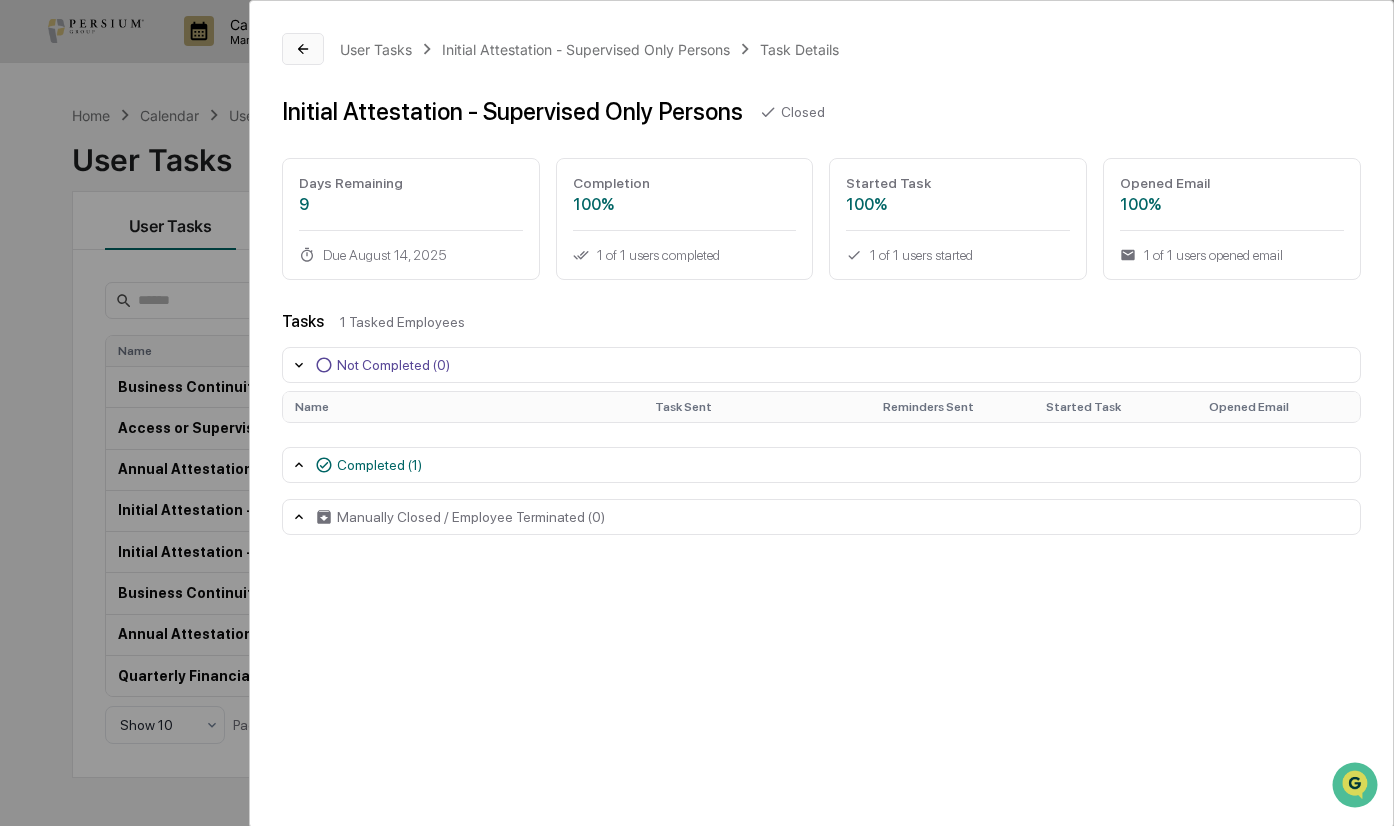 click at bounding box center [303, 49] 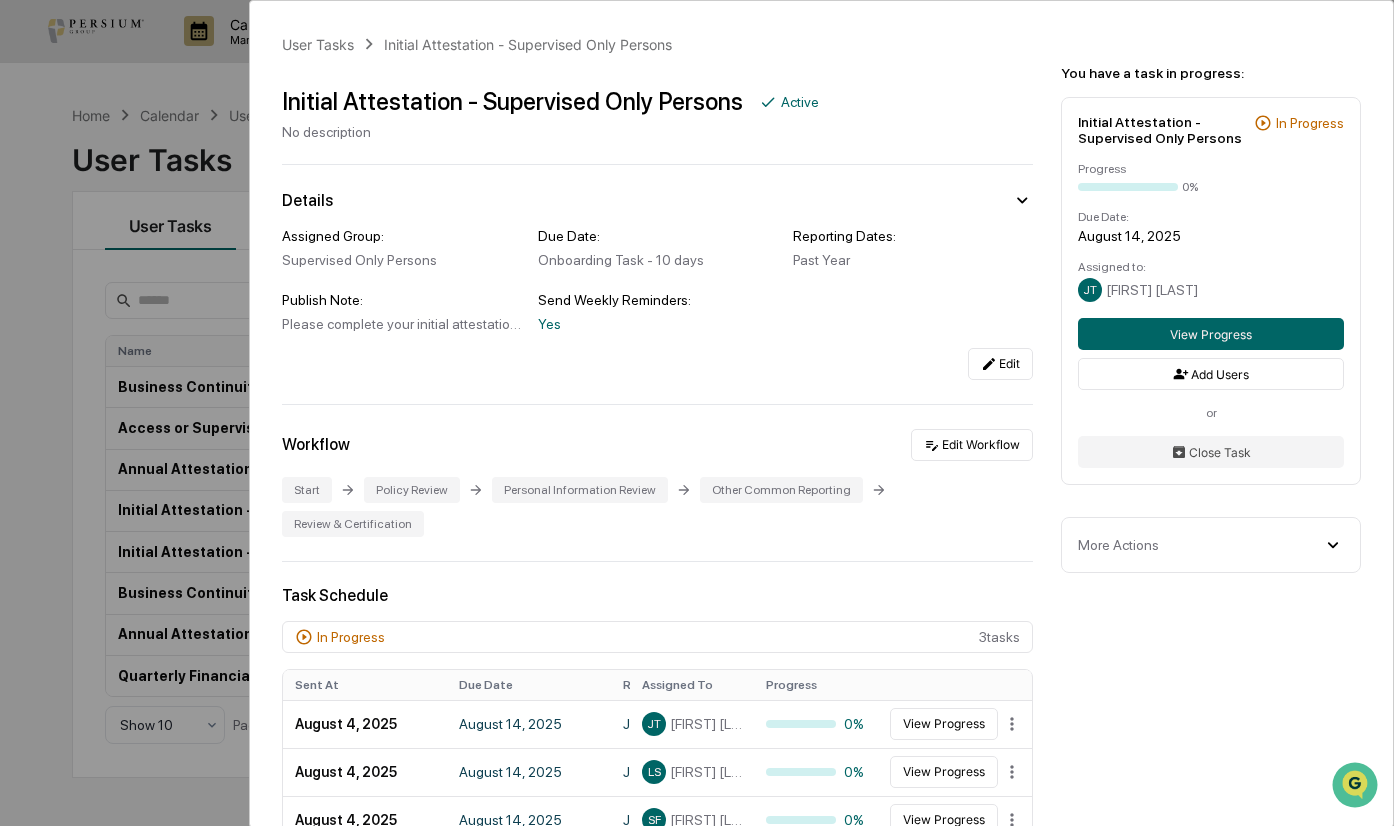 click on "User Tasks Initial Attestation - Supervised Only Persons Initial Attestation - Supervised Only Persons Active No description Details Assigned Group:  Supervised Only Persons Due Date:  Onboarding Task - 10 days Reporting Dates:  Past Year Publish Note:  Please complete your initial attestation and personal reporting. If you have any questions or concerns, please don't hesitate to reach out to the Chief Compliance Officer. Send Weekly Reminders:  Yes Edit Workflow Edit Workflow Start Policy Review Personal Information Review Other Common Reporting Review & Certification Task Schedule In Progress   3  task s Sent At Due Date Reporting Date Assigned To Progress August 4, 2025 August 14, 2025 July 4, 2025   -  August 4, 2025 JT [FIRST] [LAST] 0% View Progress August 4, 2025 August 14, 2025 July 4, 2025   -  August 4, 2025 LS [FIRST] [LAST] 0% View Progress August 4, 2025 August 14, 2025 July 4, 2025   -  August 4, 2025 SF [FIRST] [LAST] 0% View Progress Done   2  task s Sent At Due Date Reporting Date Assigned To" at bounding box center [697, 413] 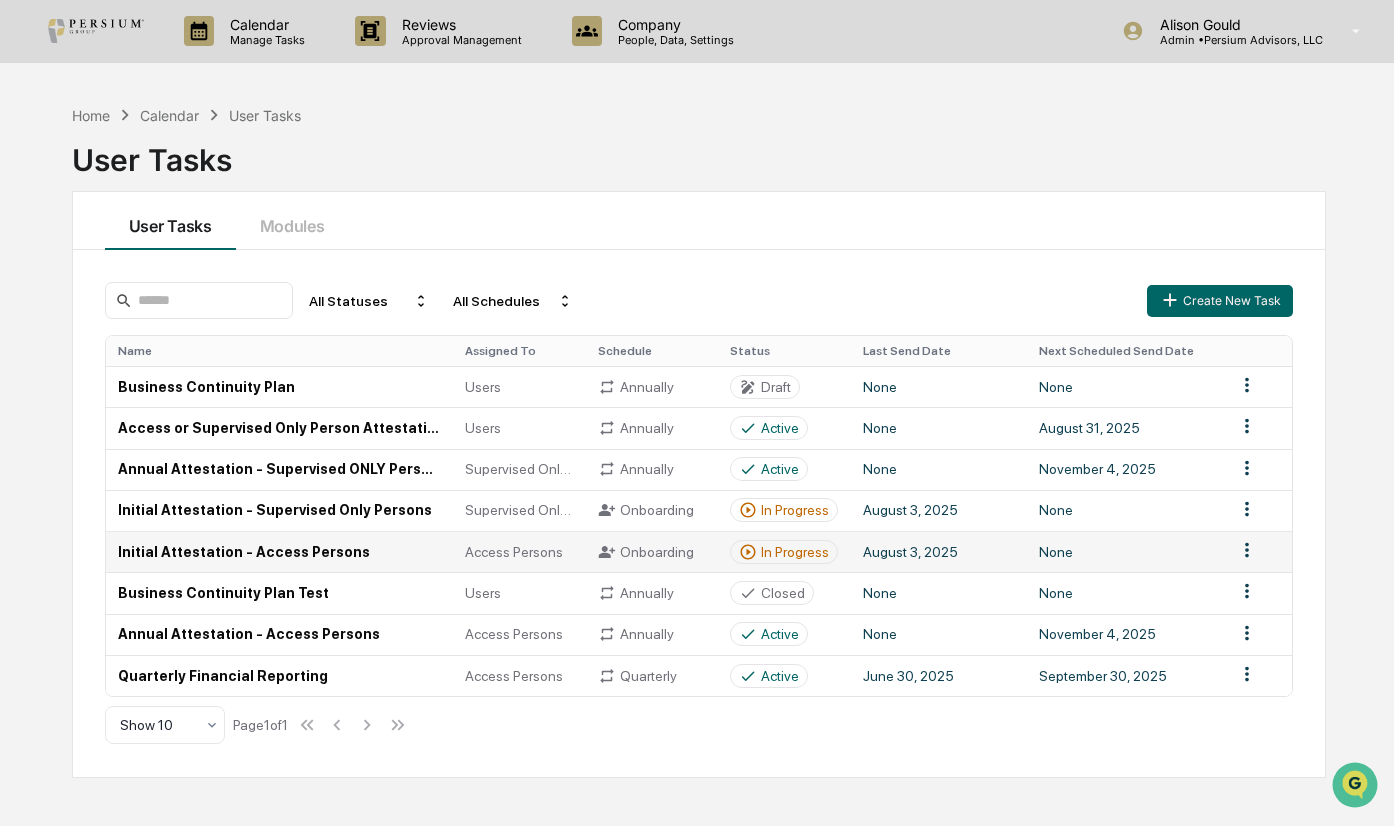 click 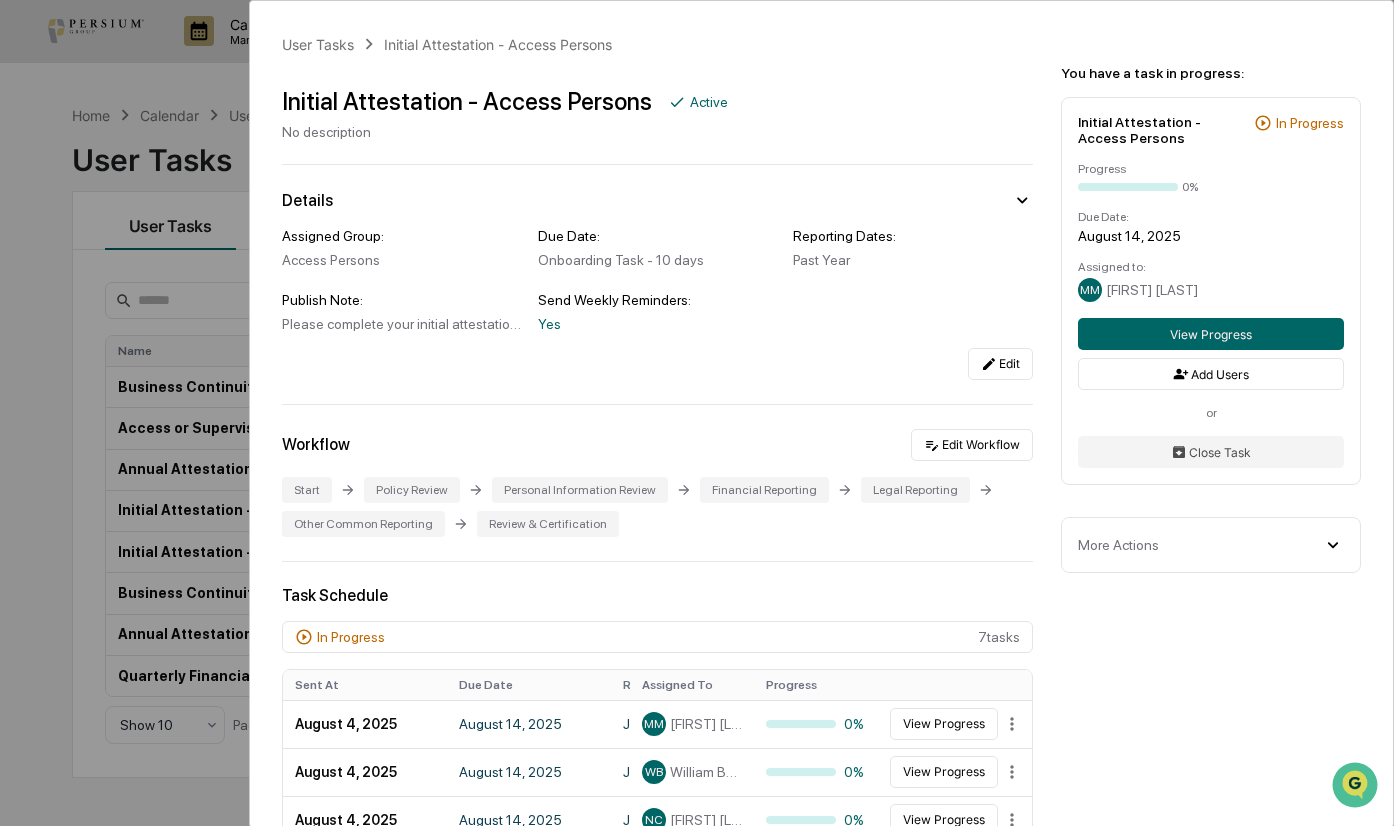 scroll, scrollTop: 300, scrollLeft: 0, axis: vertical 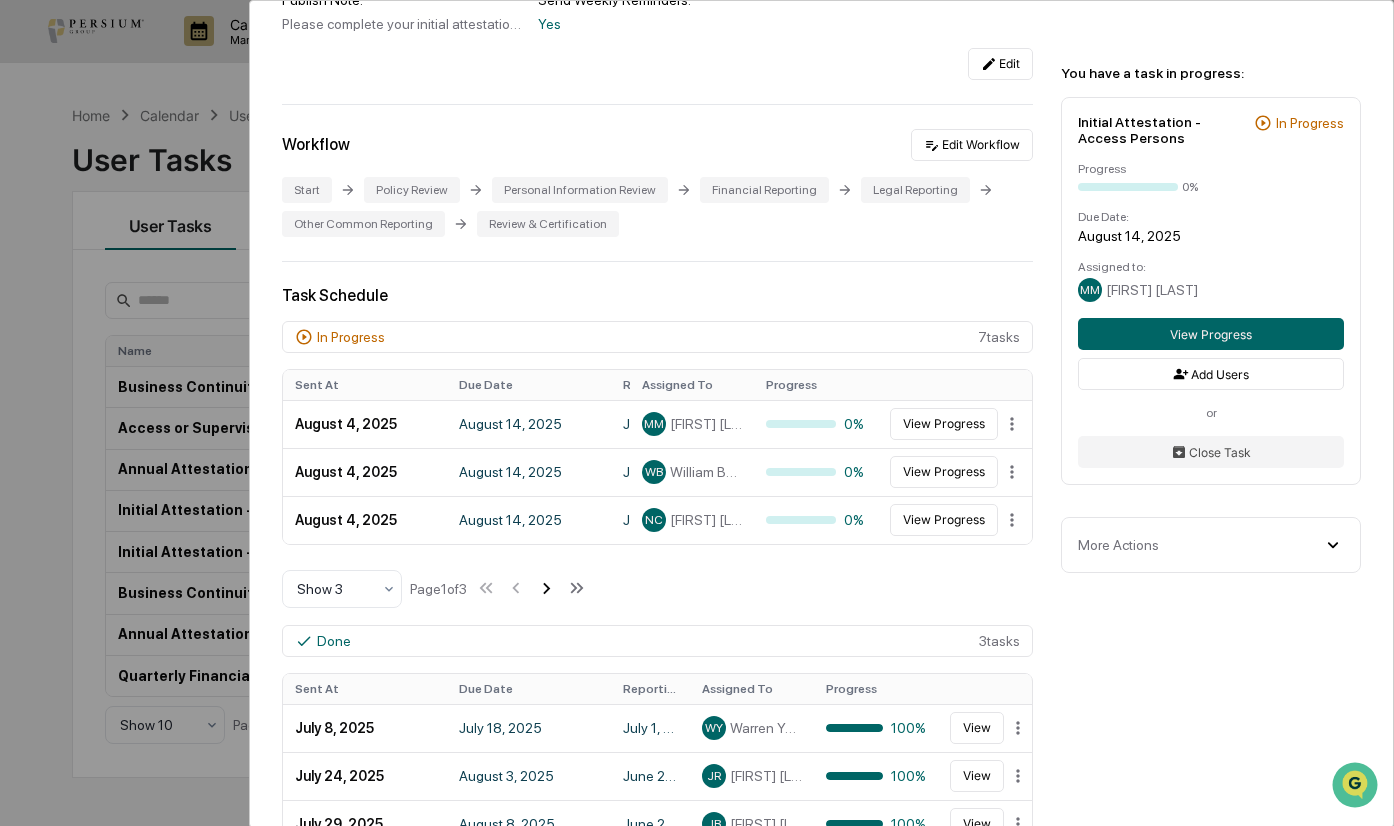 click 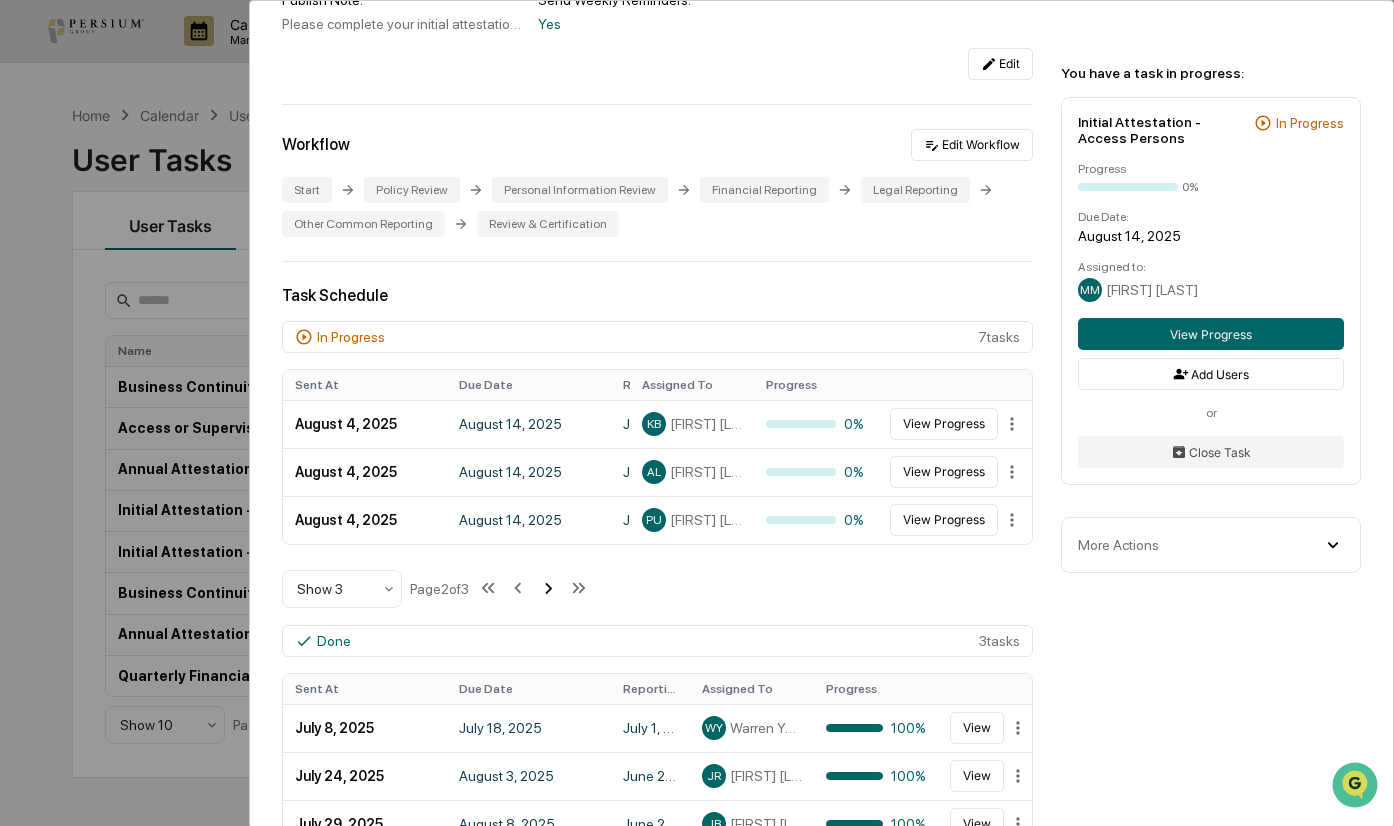 click 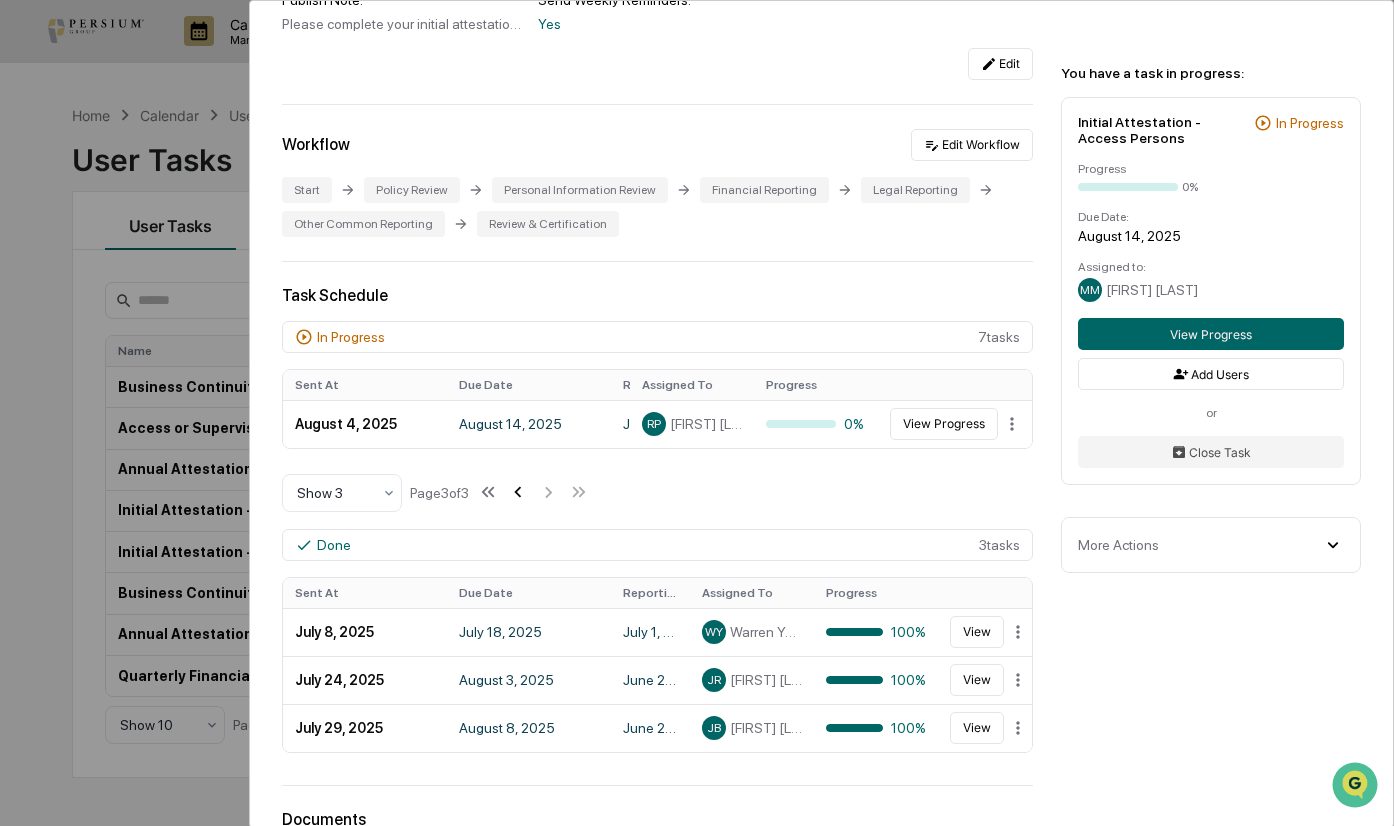 click 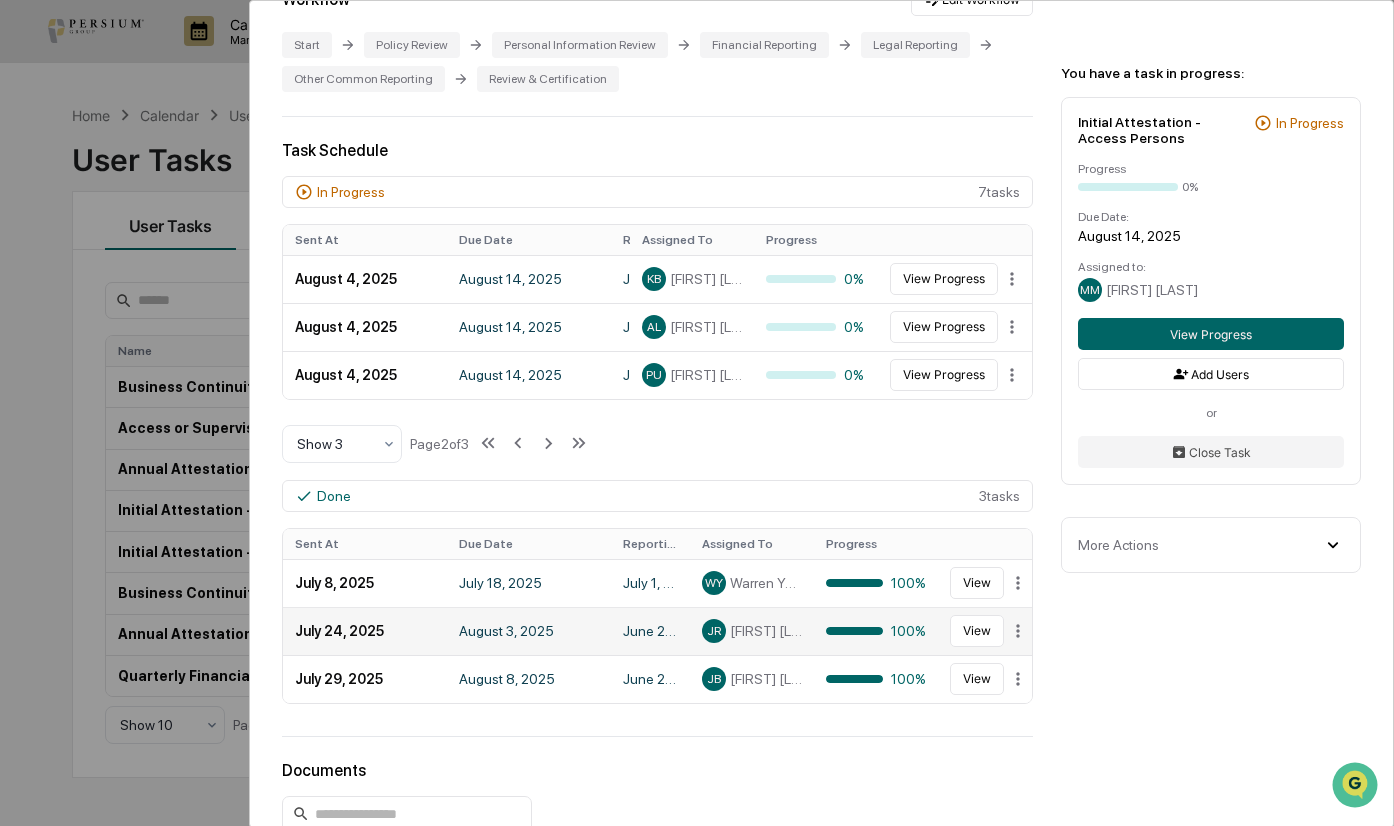 scroll, scrollTop: 400, scrollLeft: 0, axis: vertical 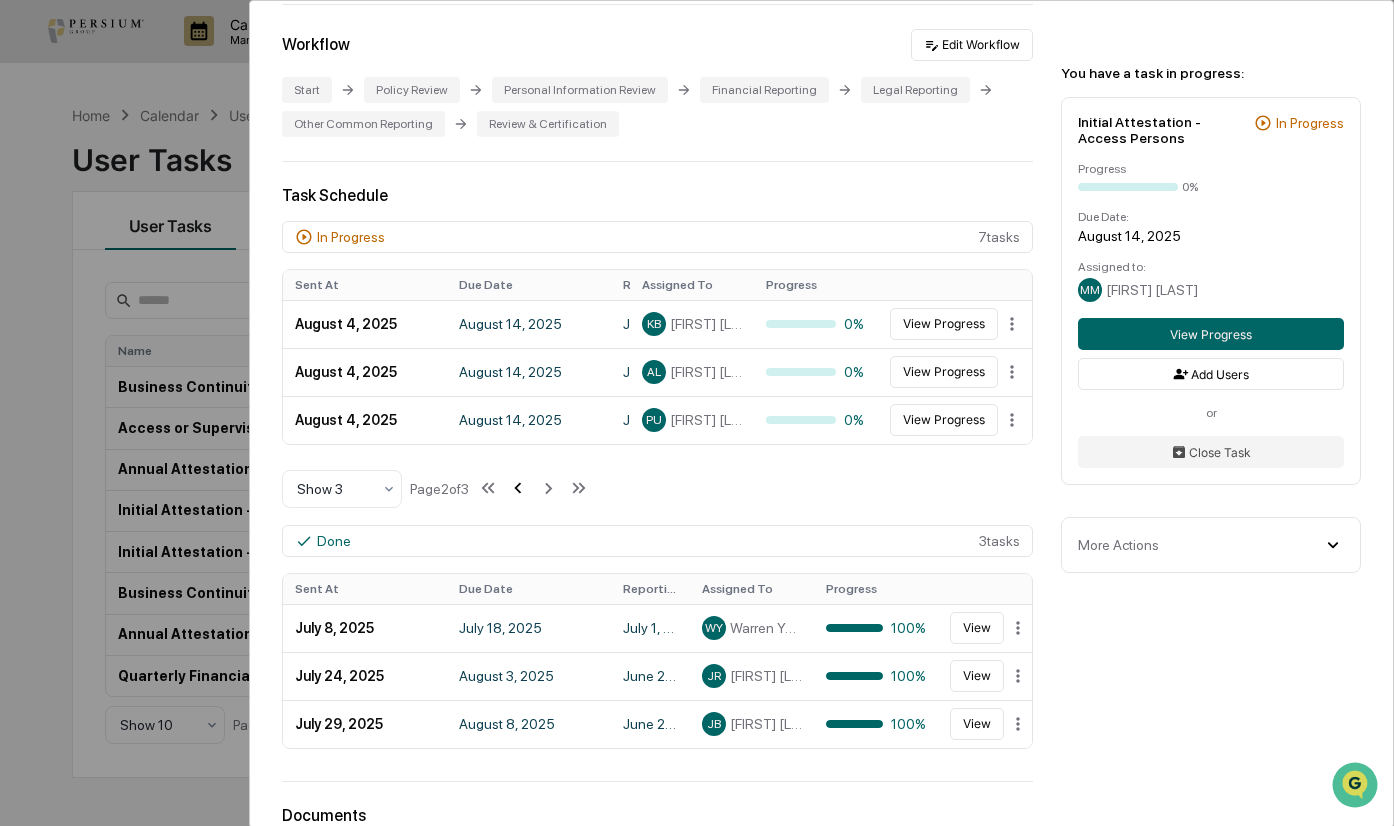 click 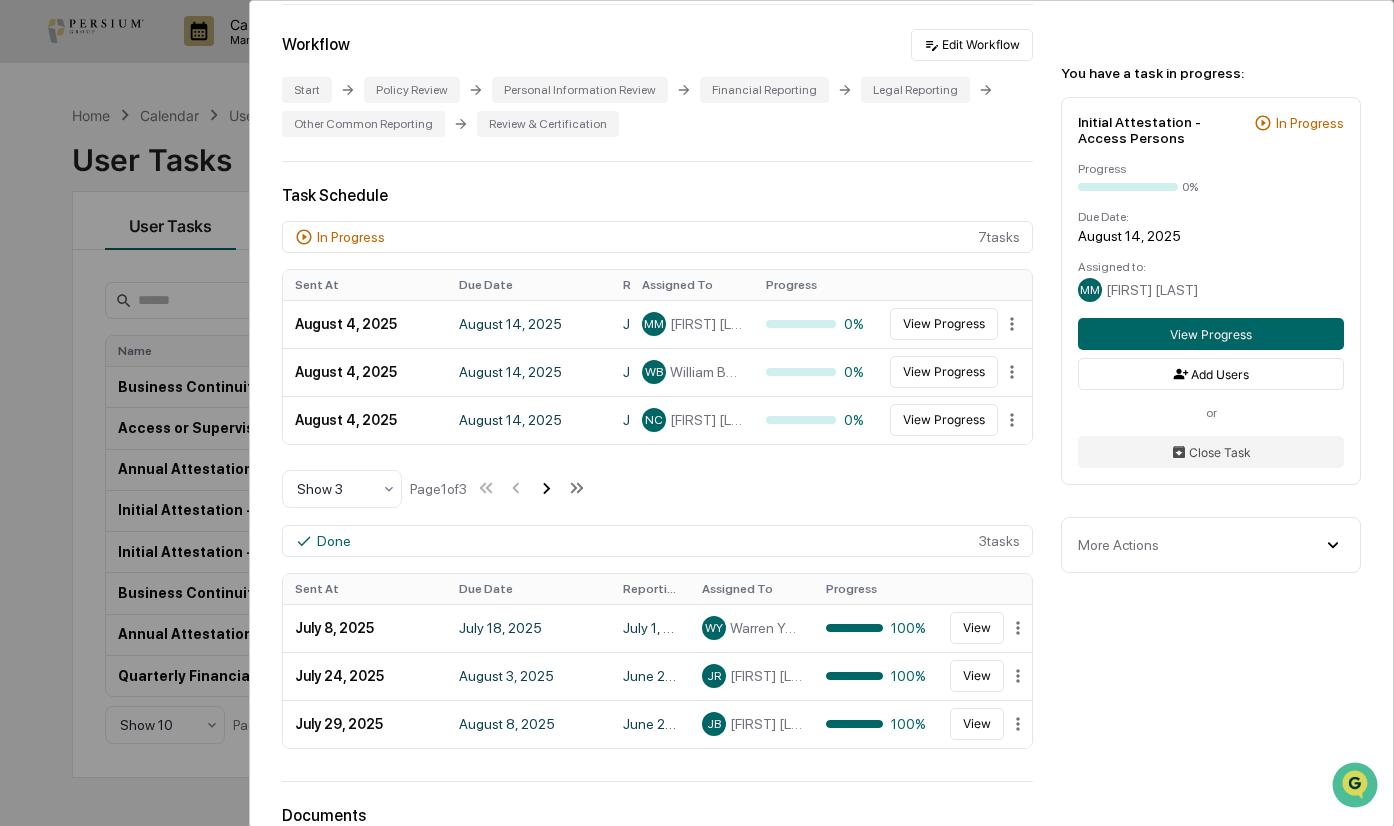 click 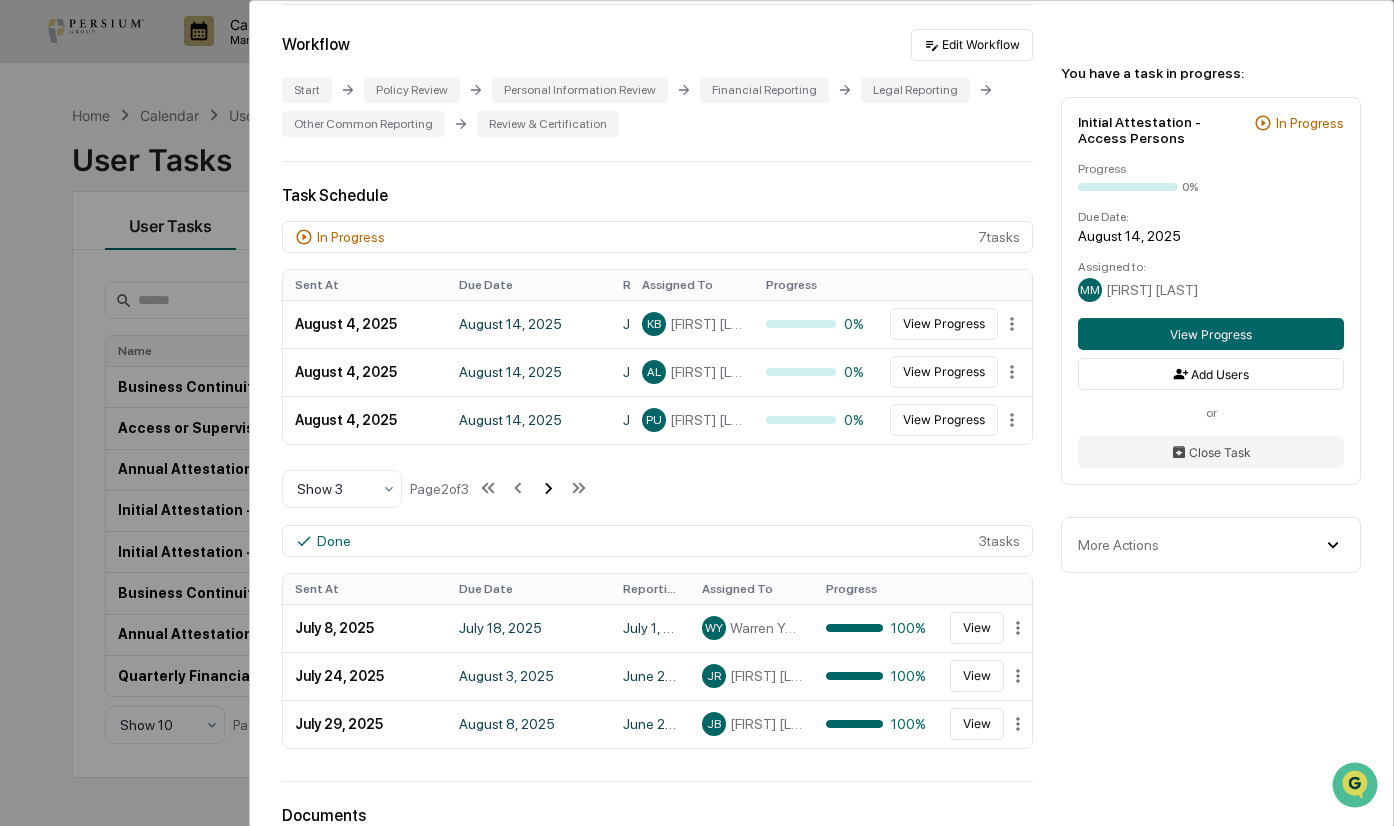 click 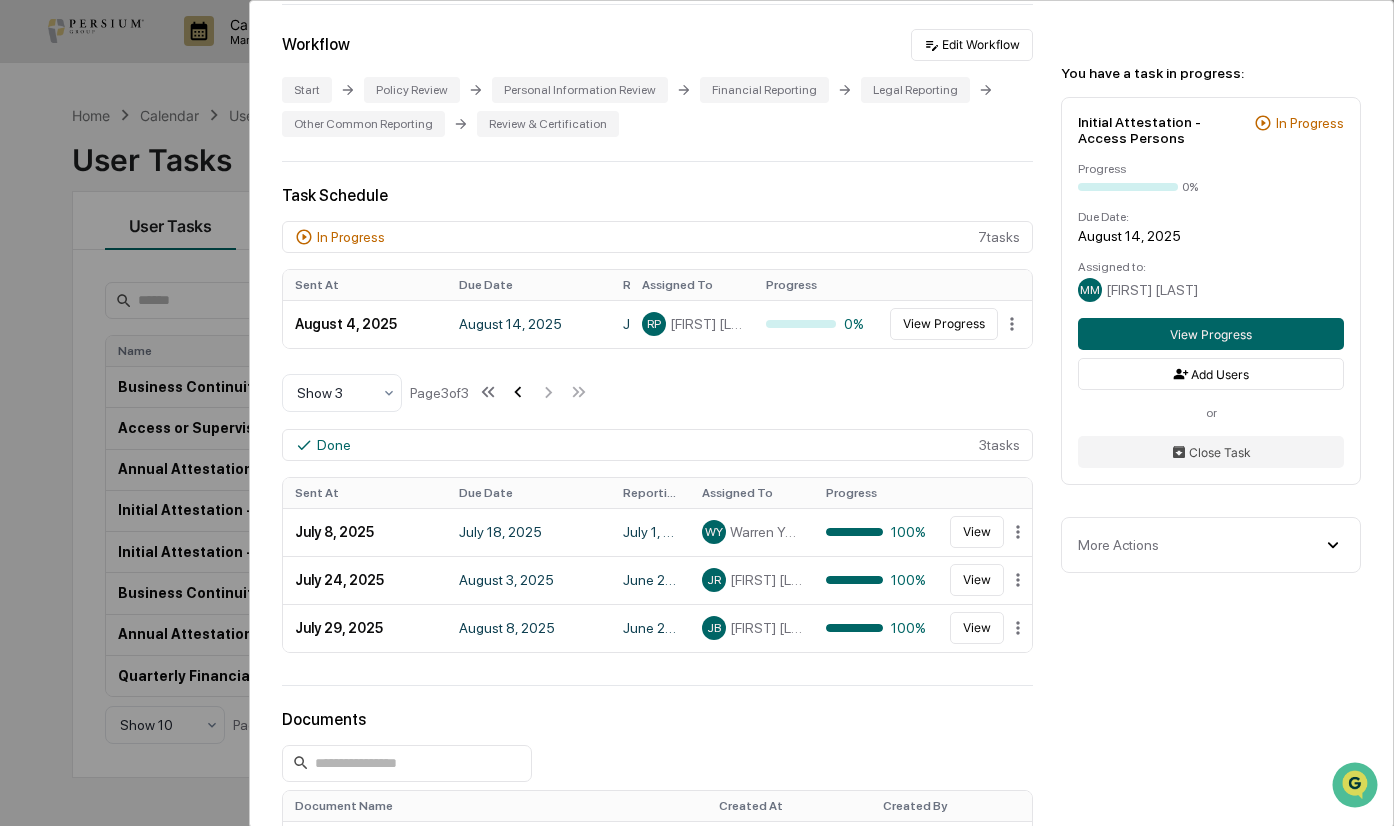 click 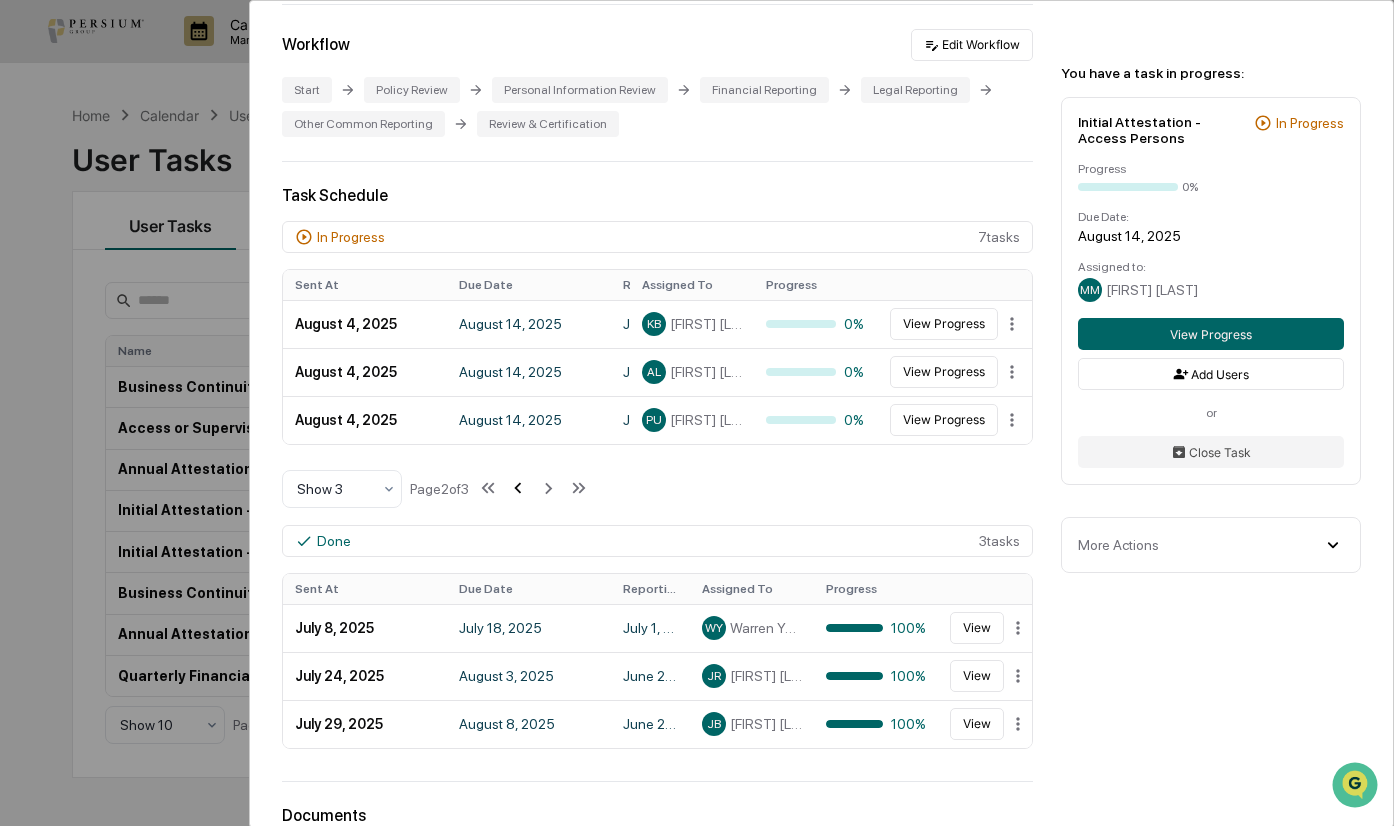 click 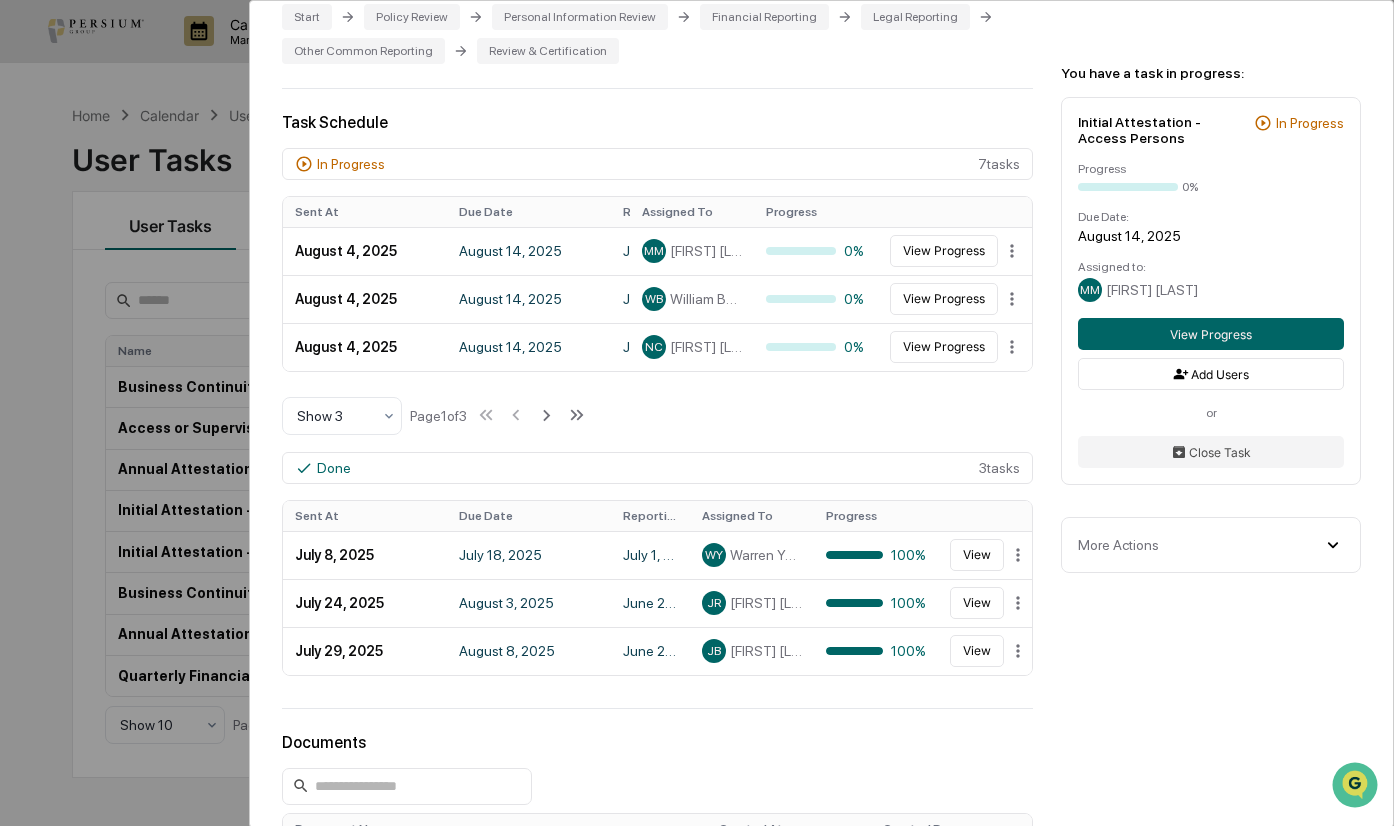 scroll, scrollTop: 200, scrollLeft: 0, axis: vertical 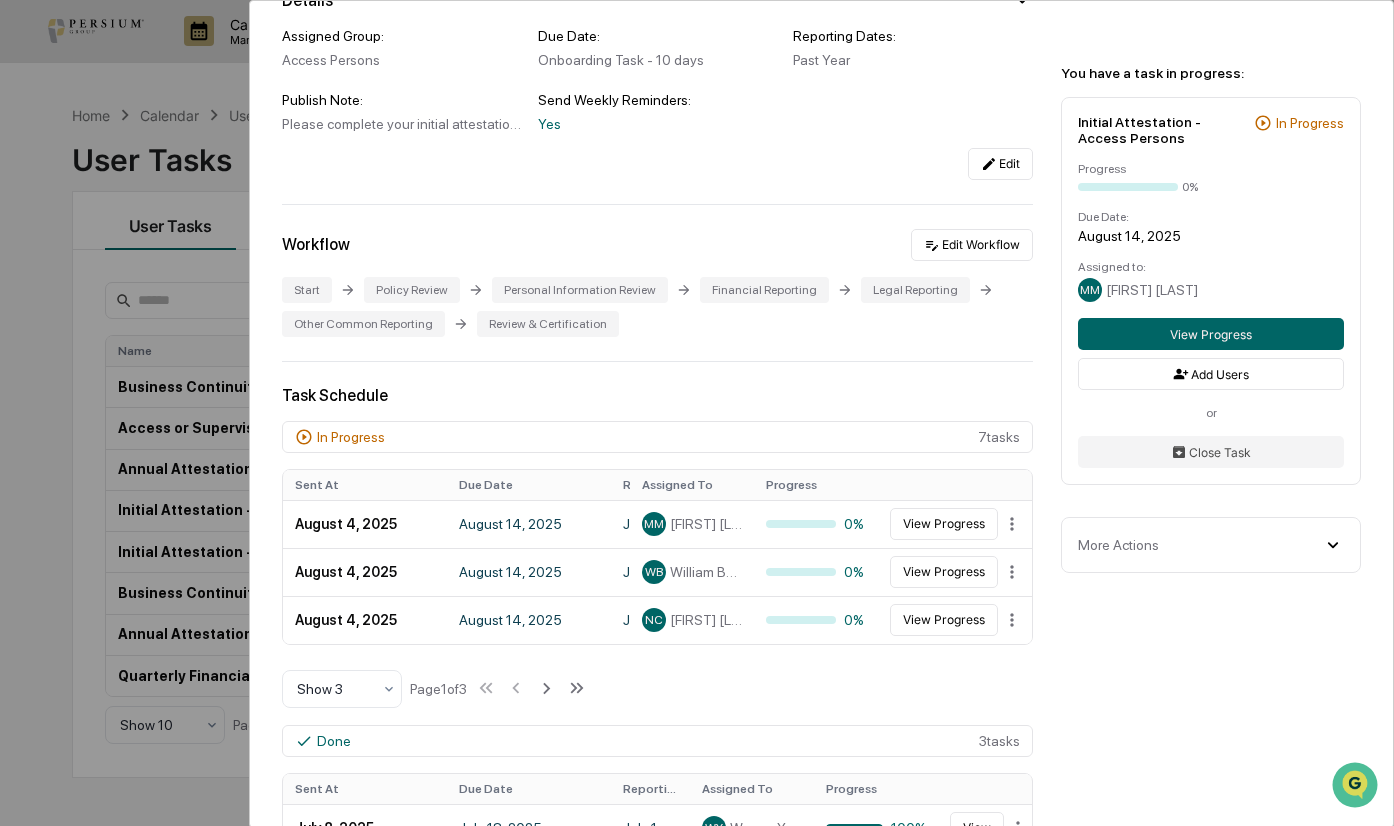 click on "User Tasks Initial Attestation - Access Persons Initial Attestation - Access Persons Active No description Details Assigned Group:  Access Persons Due Date:  Onboarding Task - 10 days Reporting Dates:  Past Year Publish Note:  Please complete your initial attestation and personal reporting. If you have any questions or concerns, please don't hesitate to reach out to the Chief Compliance Officer. Send Weekly Reminders:  Yes Edit Workflow Edit Workflow Start Policy Review Personal Information Review Financial Reporting Legal Reporting Other Common Reporting Review & Certification Task Schedule In Progress   7  task s Sent At Due Date Reporting Date Assigned To Progress August 4, 2025 August 14, 2025 July 4, 2025   -  August 4, 2025 MM [FIRST] [LAST] 0% View Progress August 4, 2025 August 14, 2025 July 4, 2025   -  August 4, 2025 WB [FIRST] [LAST] 0% View Progress August 4, 2025 August 14, 2025 July 4, 2025   -  August 4, 2025 NC [FIRST] [LAST] 0% View Progress Show 3 Page  1  of  3 Done   3  task s Sent At   -  WY" at bounding box center [697, 413] 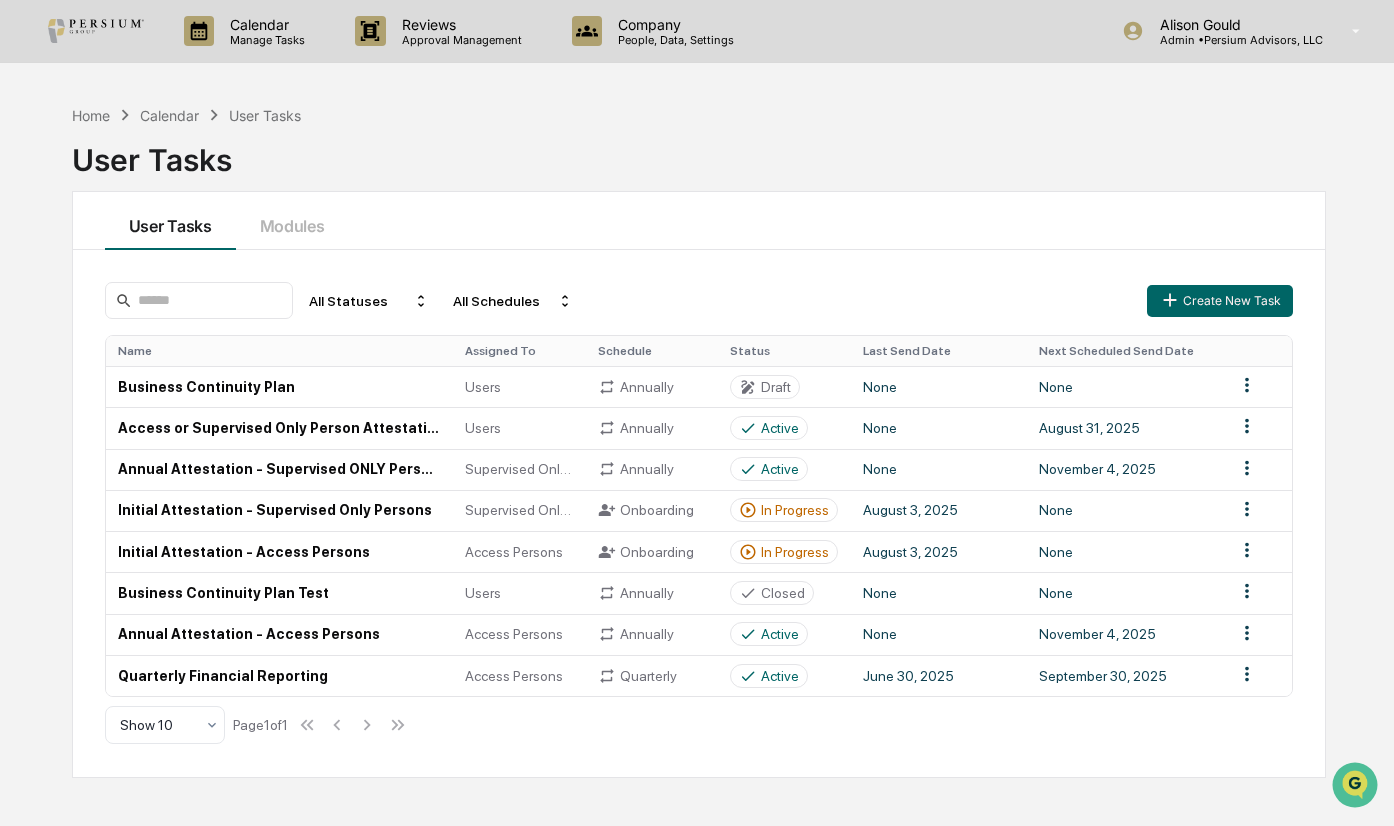 click on "User Tasks" at bounding box center (699, 156) 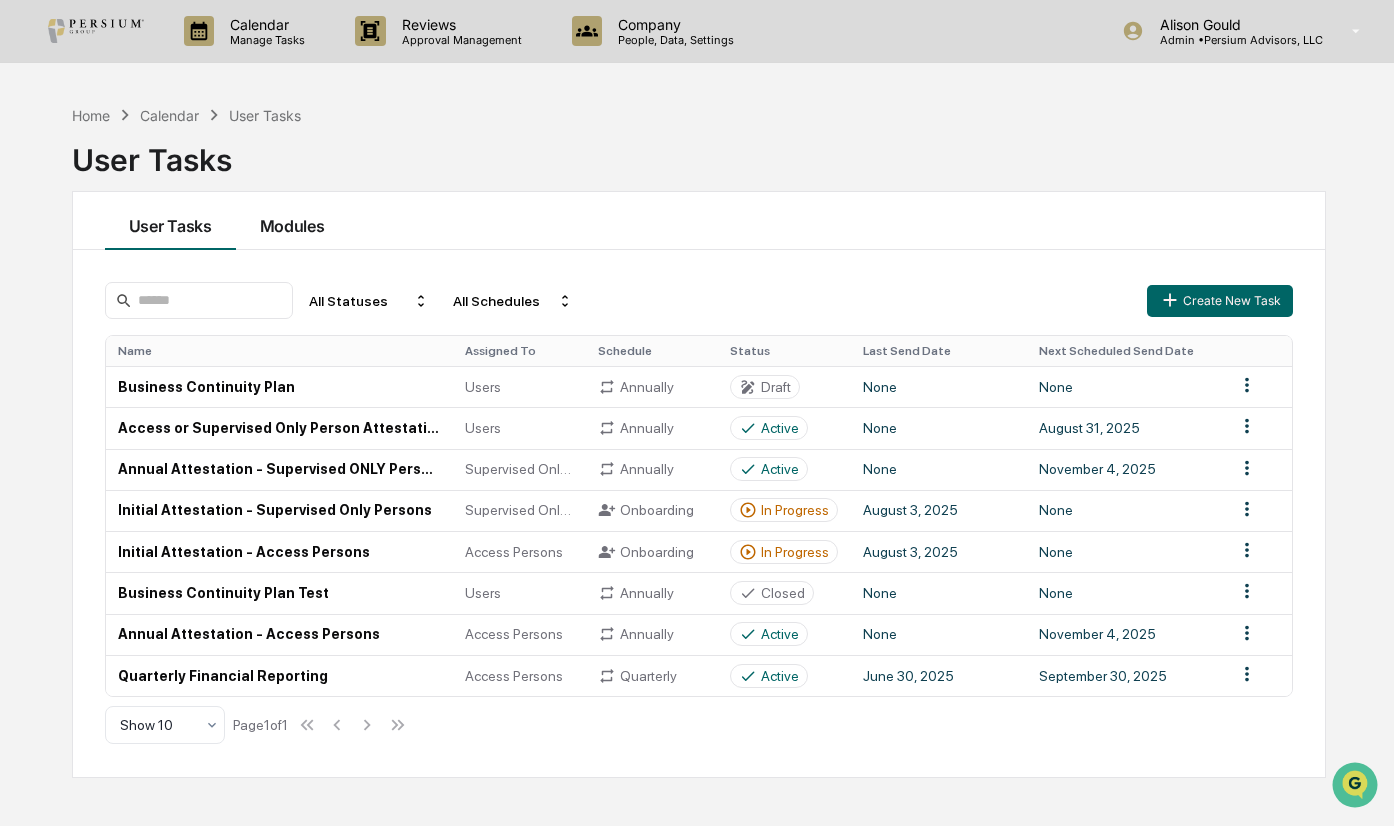 click on "Modules" at bounding box center [292, 221] 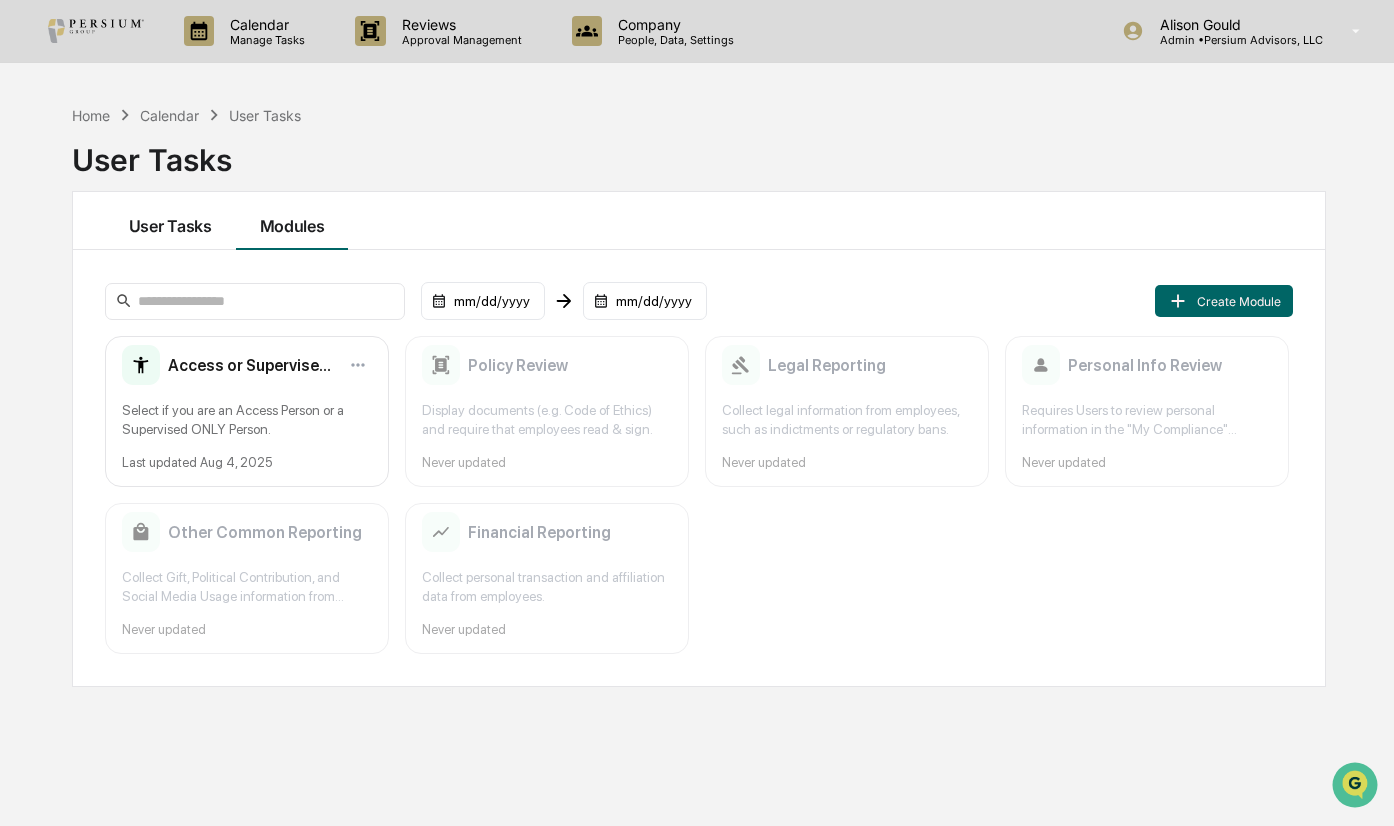 click on "User Tasks" at bounding box center (170, 221) 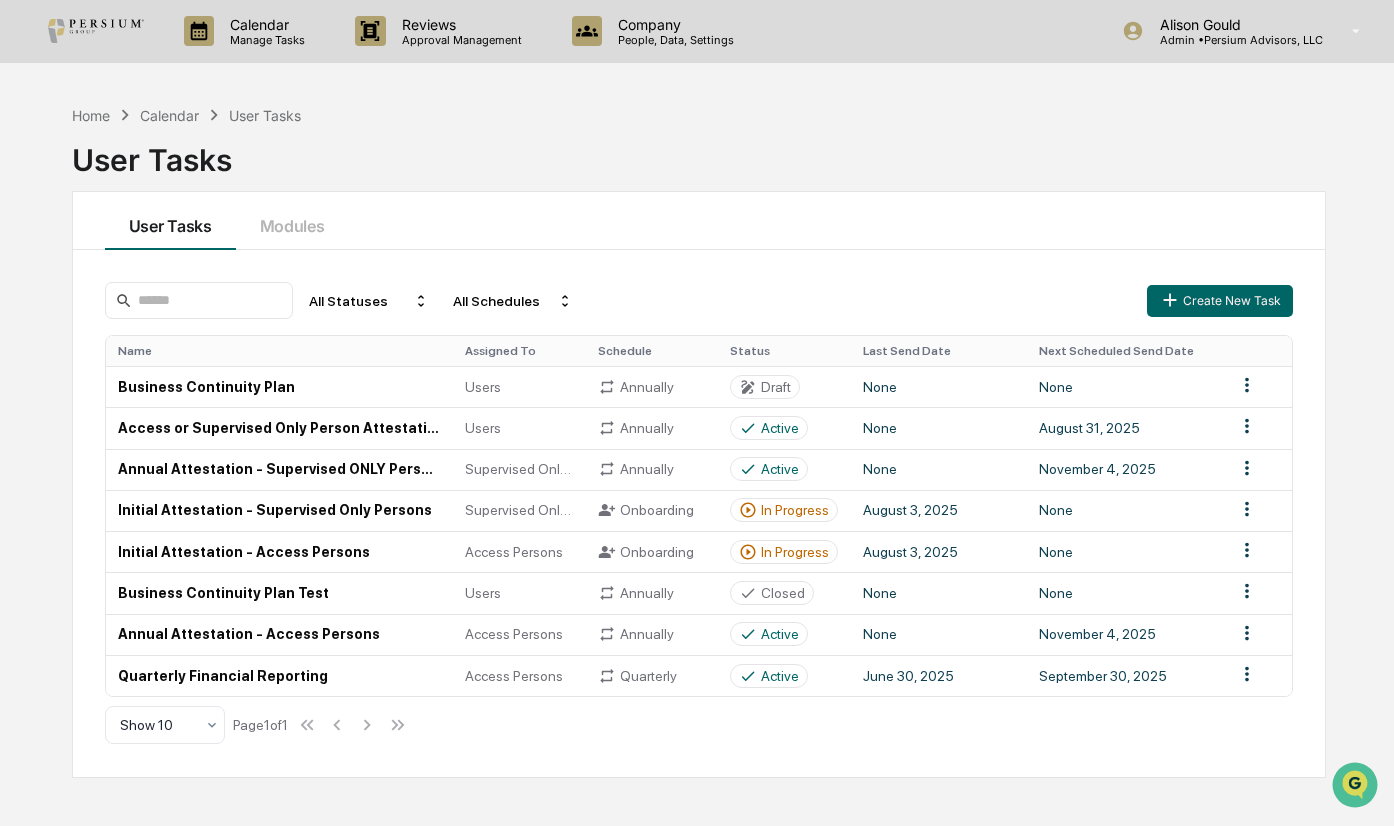 click on "Name" at bounding box center [279, 351] 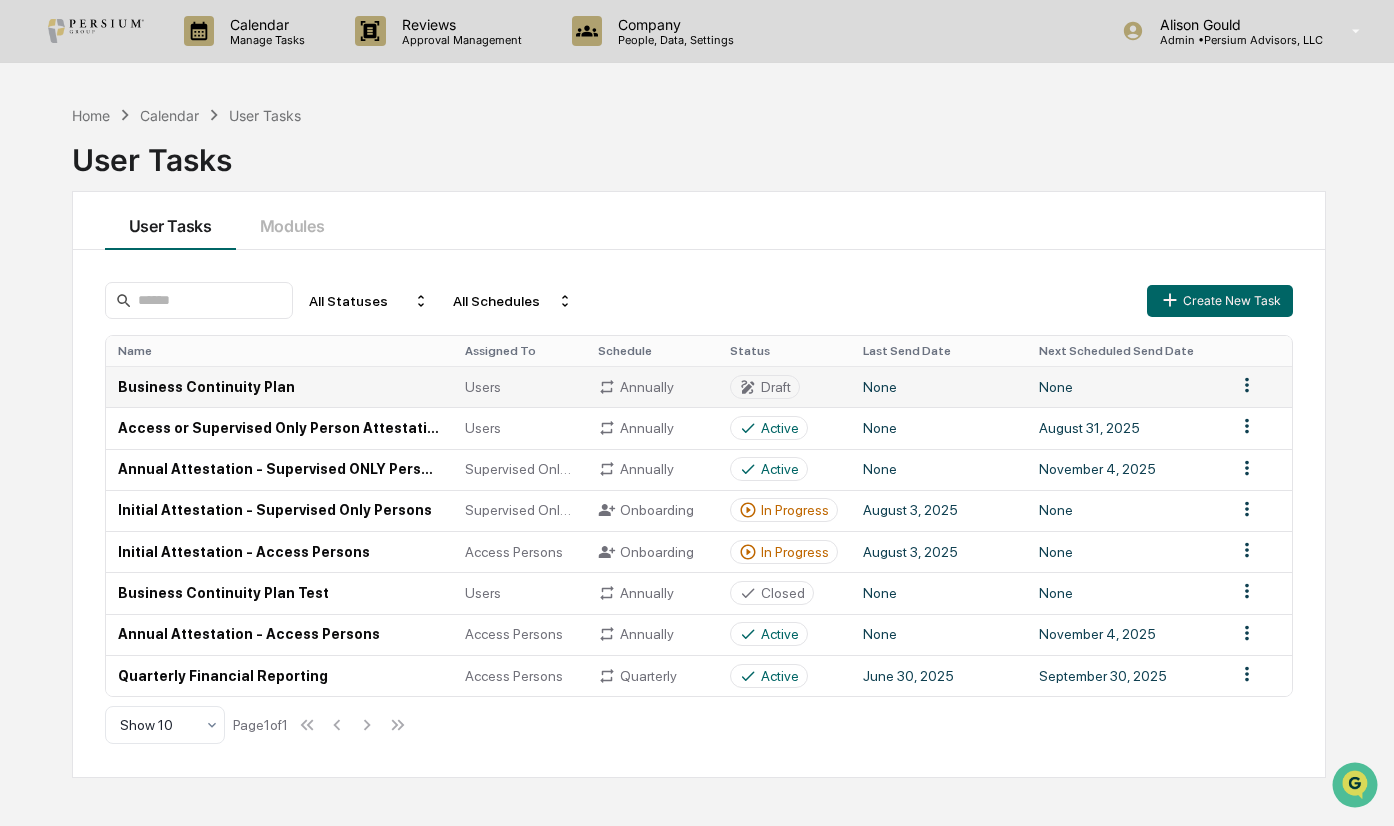 click on "Business Continuity Plan" at bounding box center [279, 386] 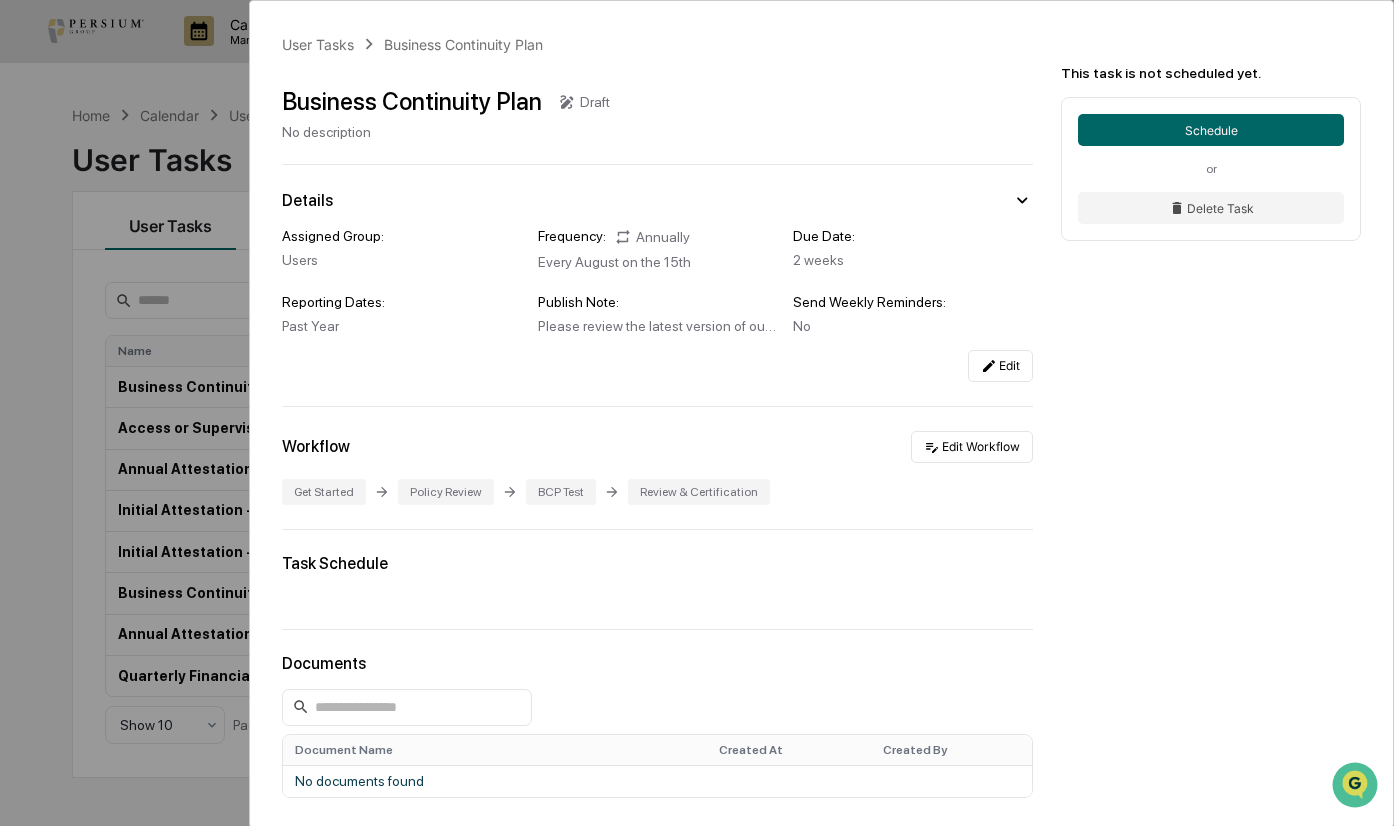 click on "User Tasks Business Continuity Plan Business Continuity Plan Draft No description Details Assigned Group:  Users Frequency:    Annually Every August on the 15th Due Date:  2 weeks Reporting Dates:  Past Year Publish Note:  Please review the latest version of our Business Continuity Plan and remotely test all systems used in your role from a location of your choice outside of the office. The remote location you choose should be accessible to you during a natural or man-made disaster (e.g. your home). Any issues that arise should be addressed immediately such that at the end of the testing period, all systems are accessible. Our technology consultants, Network 1, will be available via phone and email to assist you. Send Weekly Reminders:  No Edit Workflow Edit Workflow Get Started Policy Review BCP Test Review & Certification Task Schedule Documents Document Name Created At Created By No documents found This task is not scheduled yet. Schedule or Delete Task" at bounding box center (697, 413) 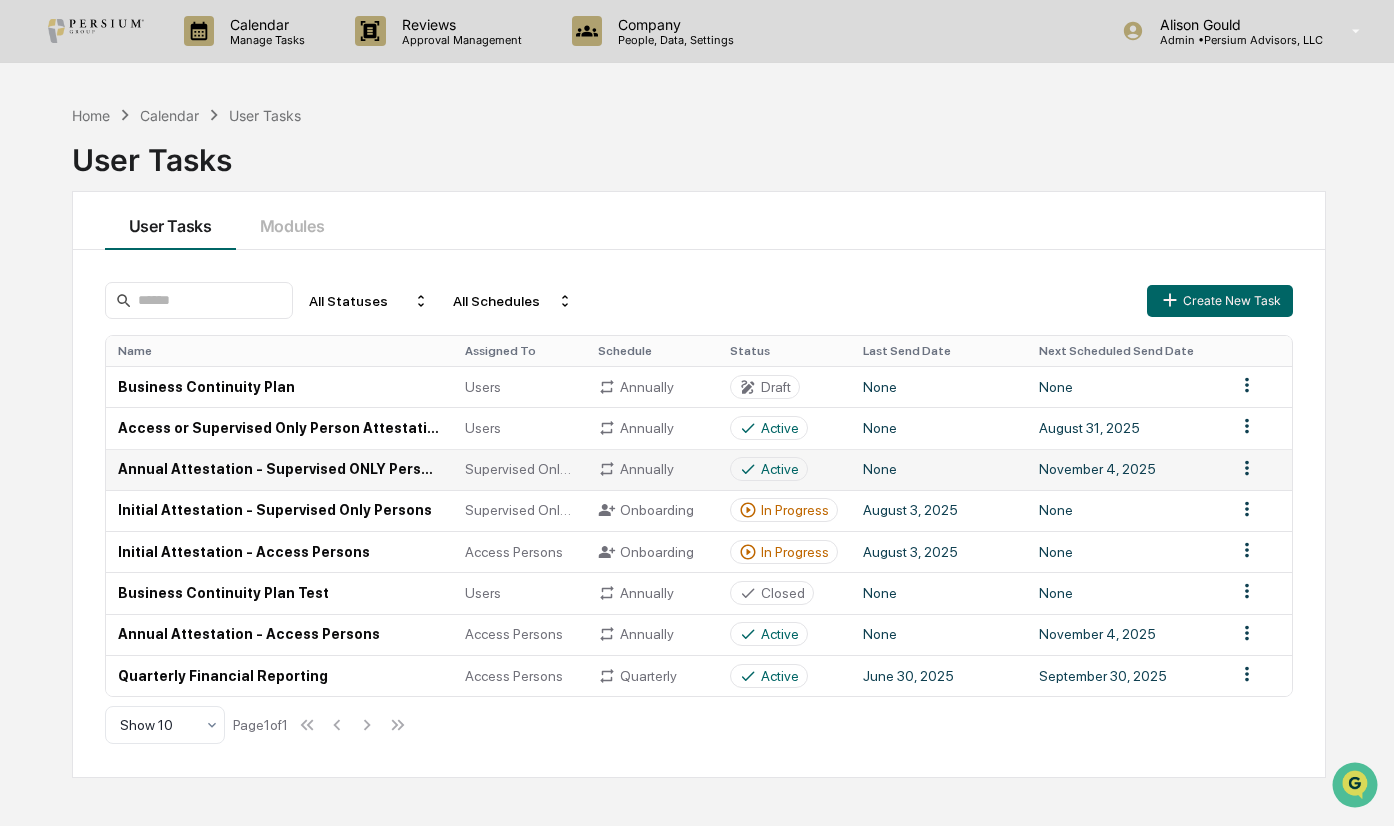 click on "Active" at bounding box center (784, 469) 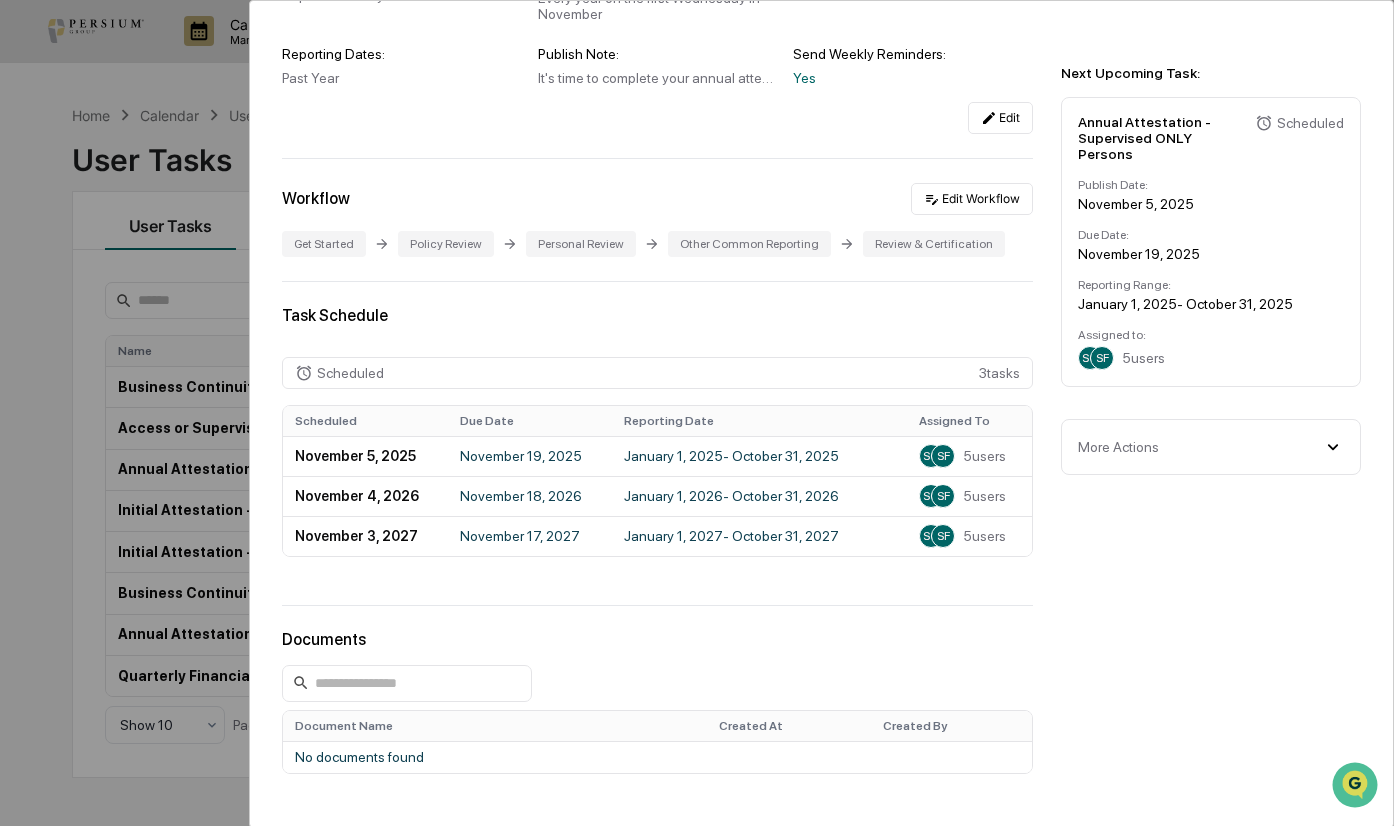 scroll, scrollTop: 300, scrollLeft: 0, axis: vertical 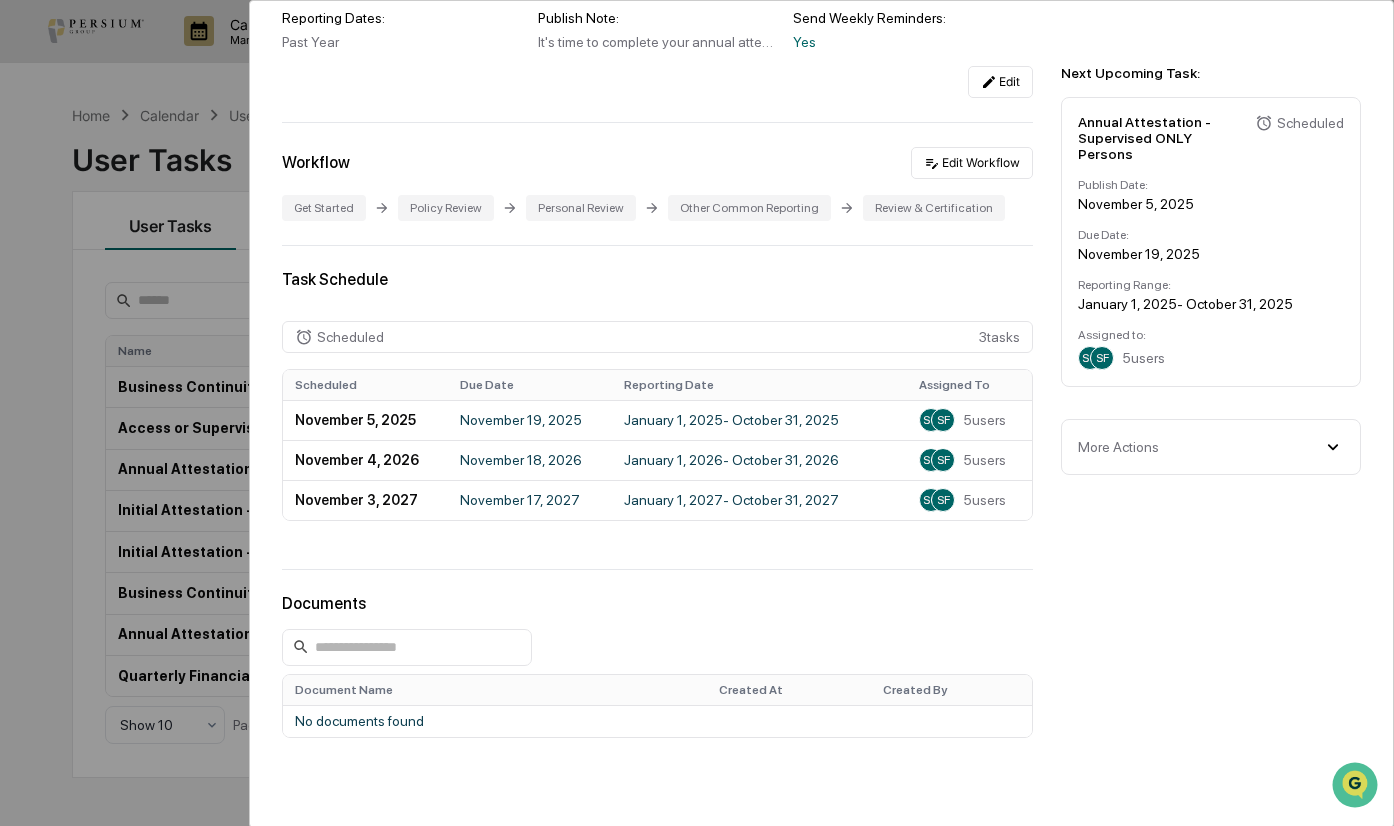 click on "User Tasks Annual Attestation - Supervised ONLY Persons Annual Attestation - Supervised ONLY Persons Active No description Details Assigned Group:  Supervised Only Persons Frequency:    Annually Every year on the first Wednesday in November Due Date:  2 weeks Reporting Dates:  Past Year Publish Note:  It's time to complete your annual attestations and personal reporting! If you have any questions or concerns, please don't hesitate to reach out to the Chief Compliance Officer. Send Weekly Reminders:  Yes Edit Workflow Edit Workflow Get Started Policy Review Personal Review Other Common Reporting Review & Certification Task Schedule Scheduled   3  task s Scheduled Due Date Reporting Date Assigned To November 5, 2025 November 19, 2025 January 1, 2025  -   October 31, 2025 SC [FIRST] [LAST] 5  users November 4, 2026 November 18, 2026 January 1, 2026  -   October 31, 2026 SC [FIRST] [LAST] 5  users November 3, 2027 November 17, 2027 January 1, 2027  -   October 31, 2027 SC [FIRST] [LAST] 5  users Documents Document Name Created At Created By  -   SC" at bounding box center [697, 413] 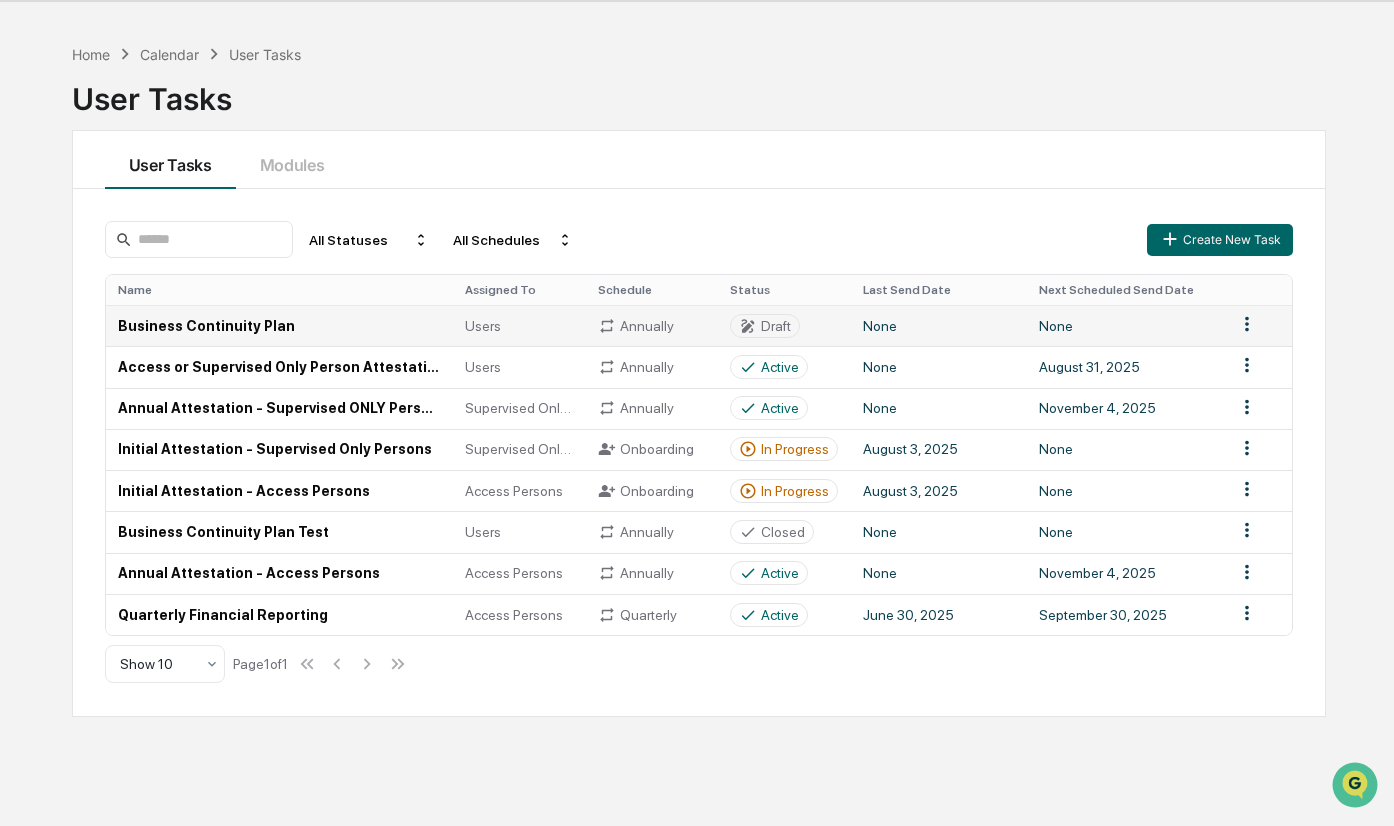 scroll, scrollTop: 95, scrollLeft: 0, axis: vertical 